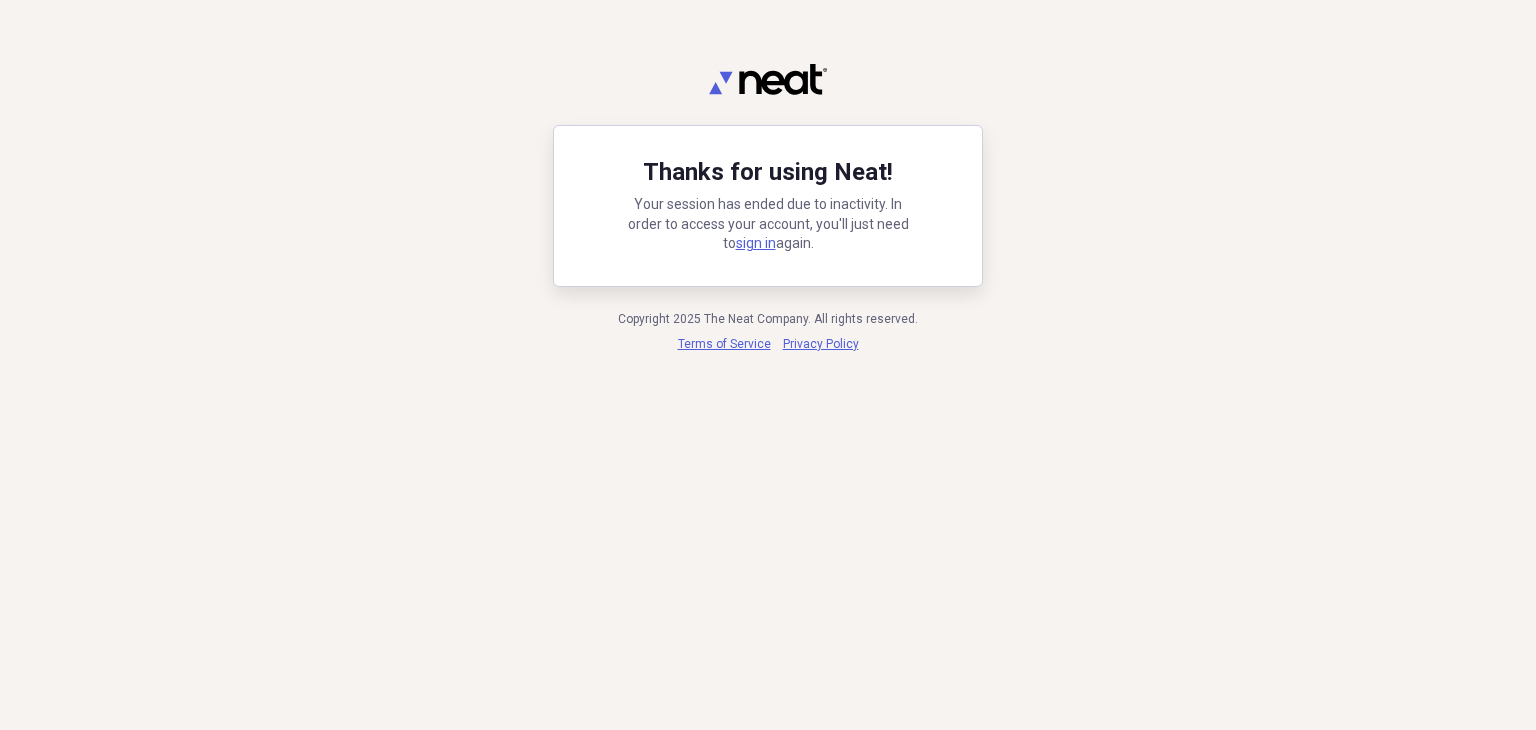 scroll, scrollTop: 0, scrollLeft: 0, axis: both 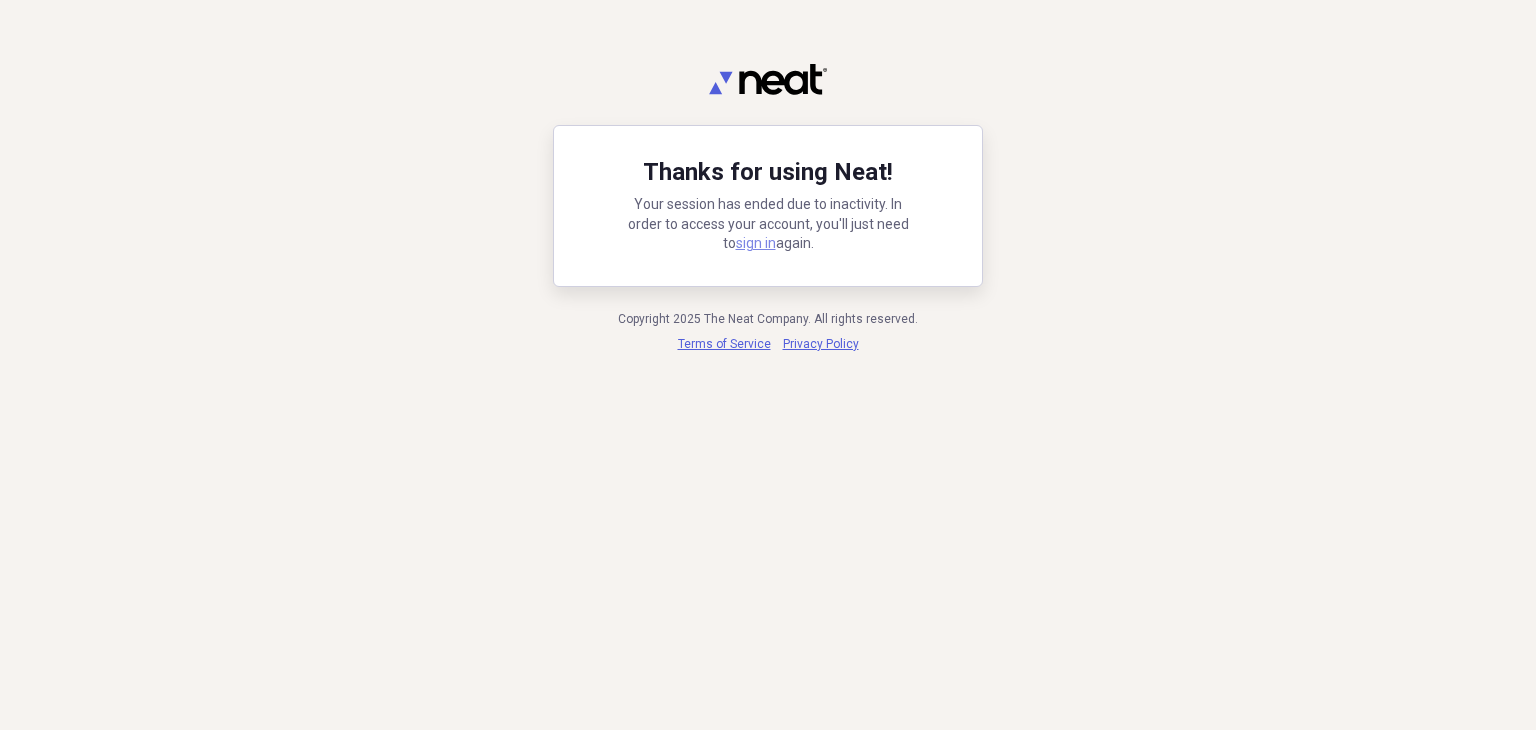 click on "sign in" at bounding box center (756, 243) 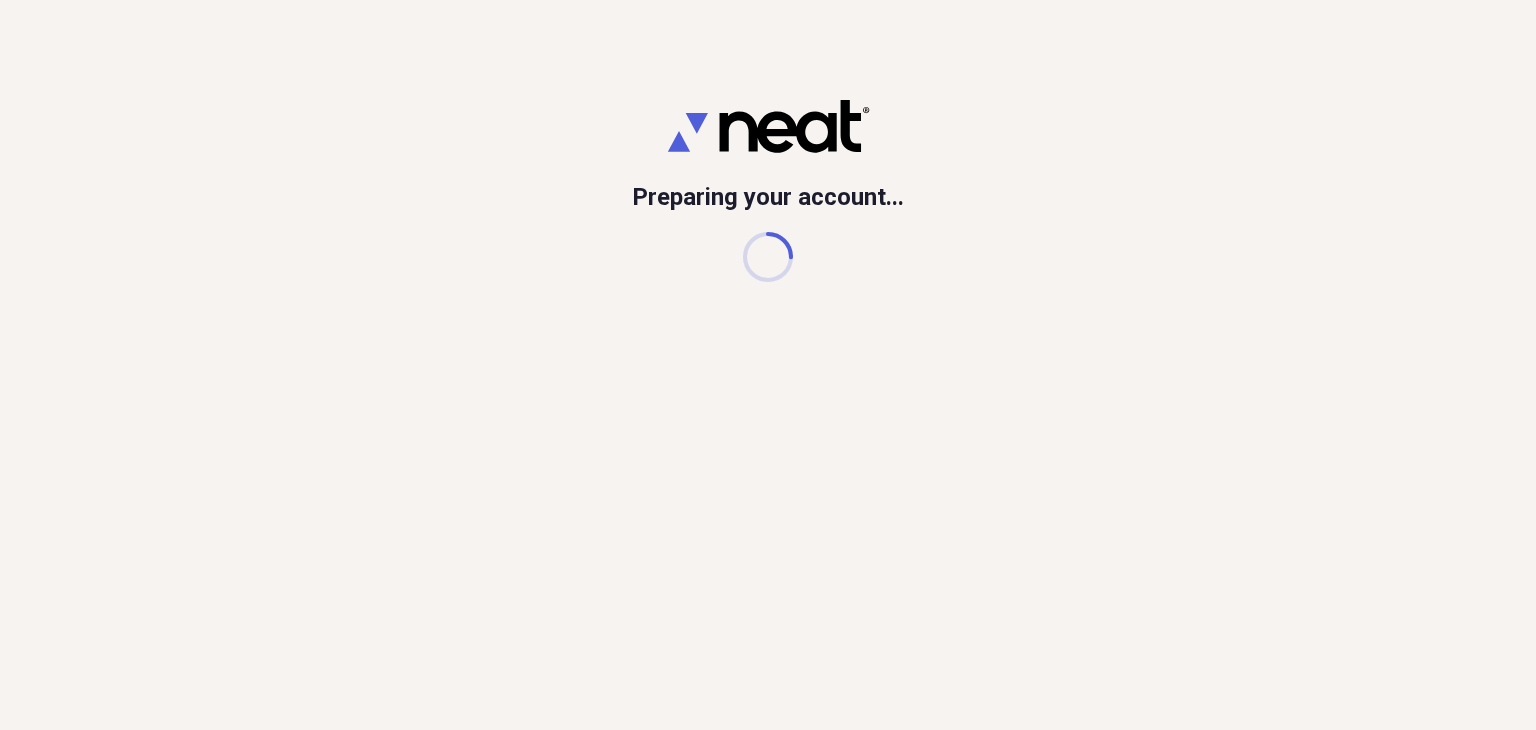 scroll, scrollTop: 0, scrollLeft: 0, axis: both 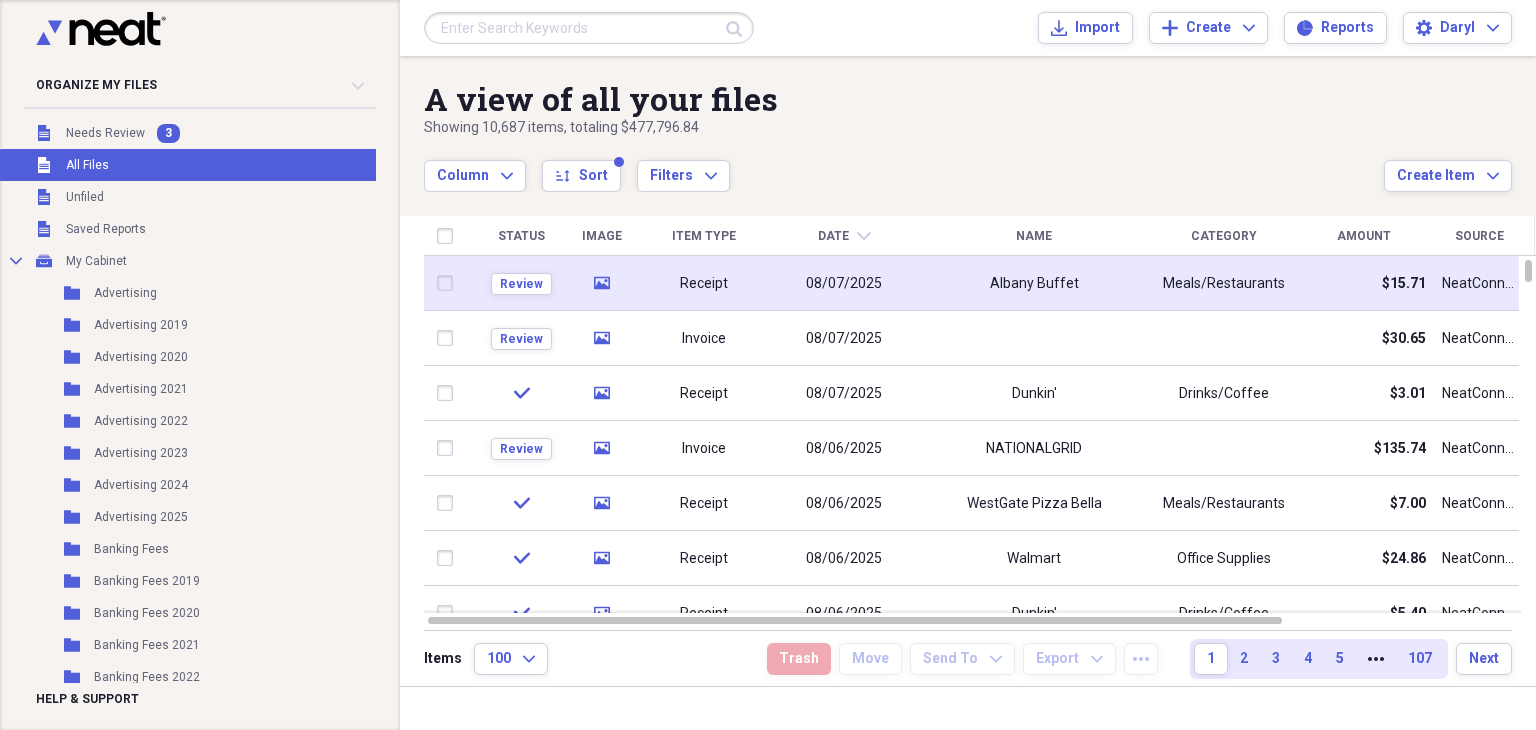 click on "Receipt" at bounding box center (704, 283) 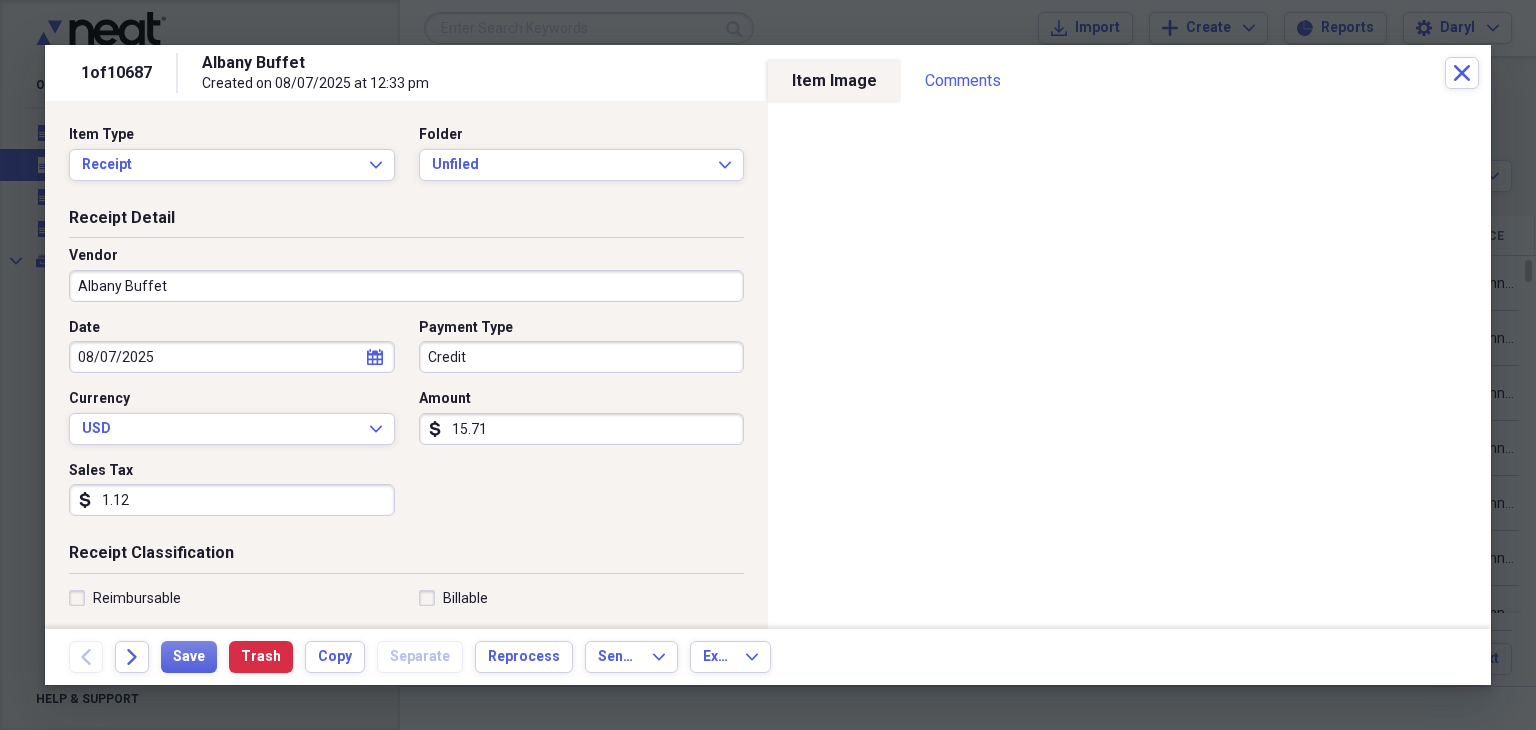 click on "15.71" at bounding box center [582, 429] 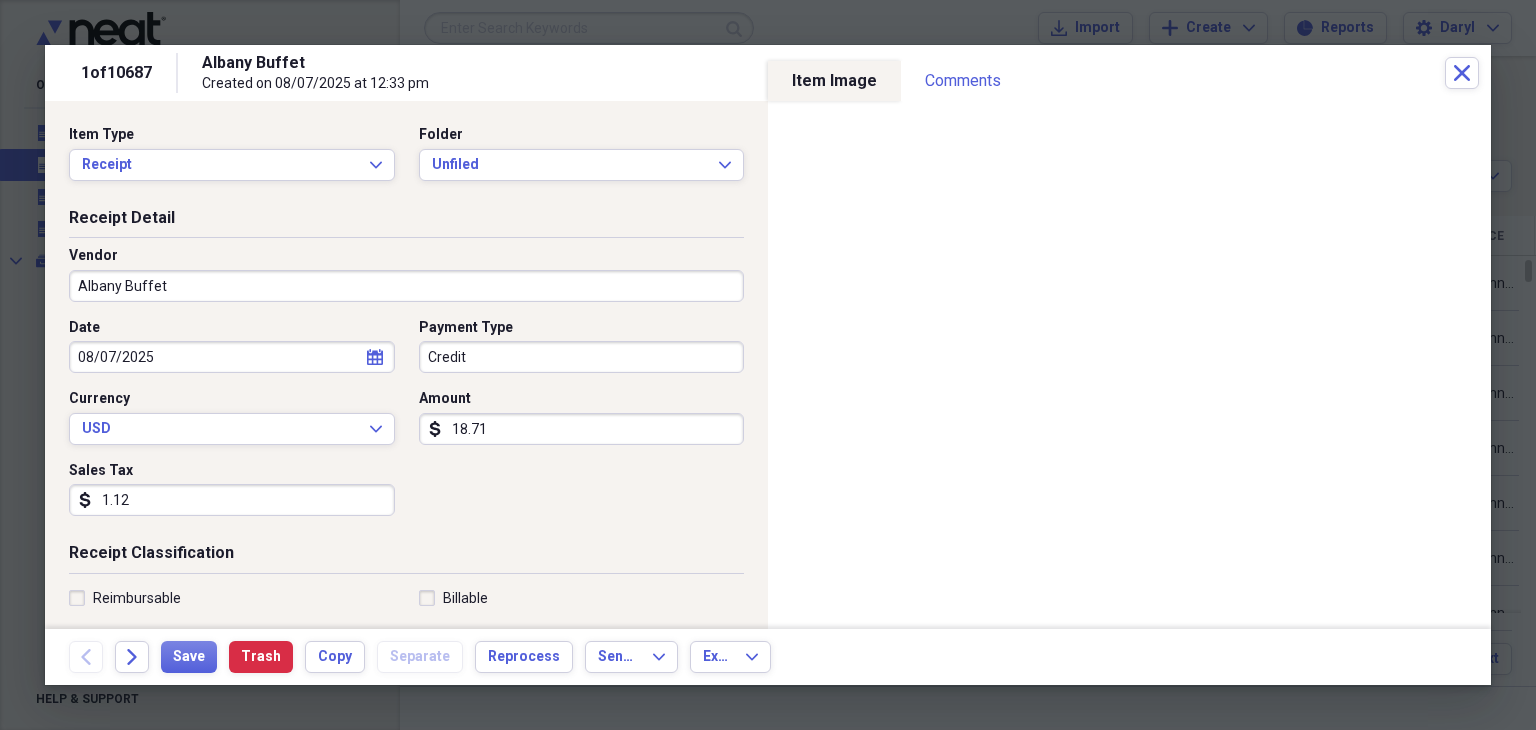 type on "18.71" 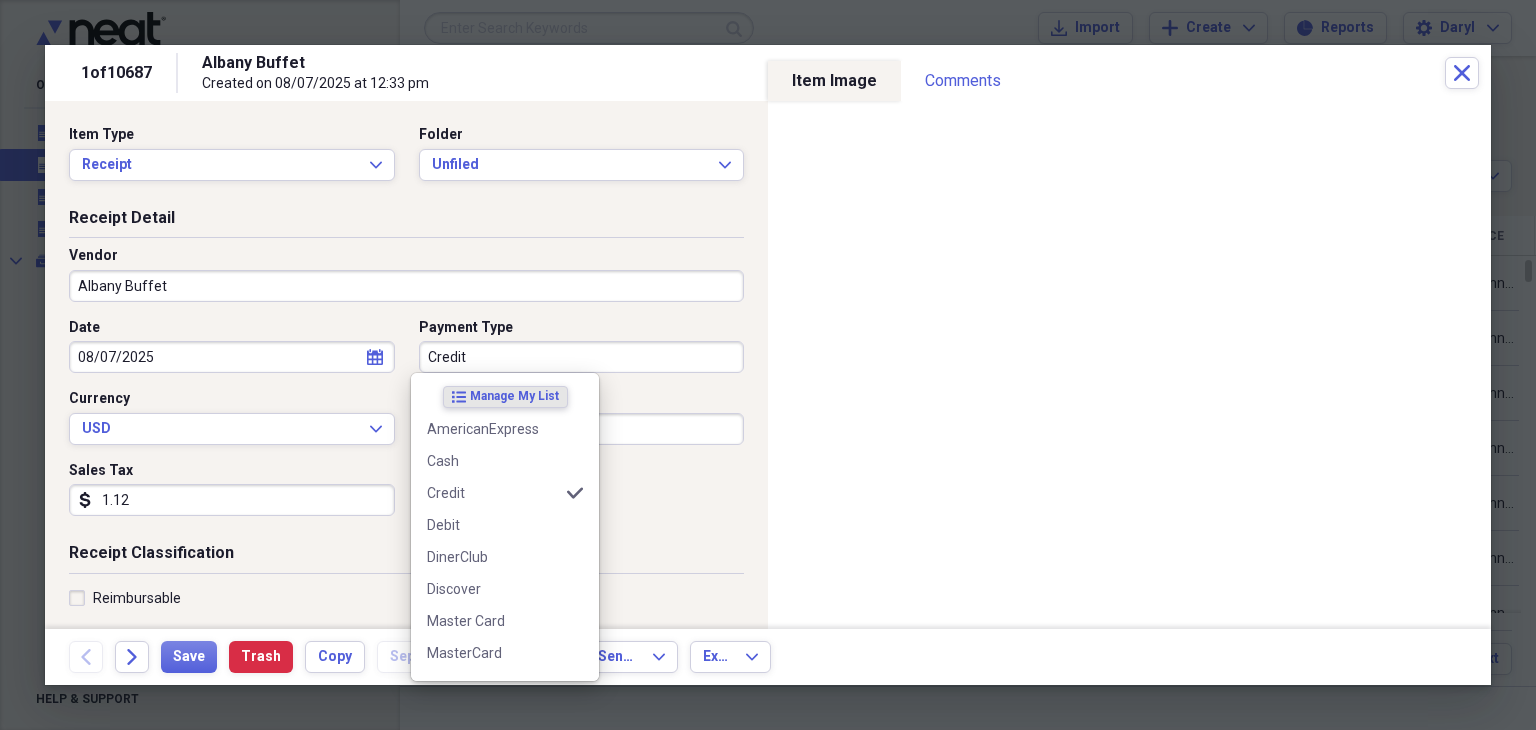 click on "Credit" at bounding box center [582, 357] 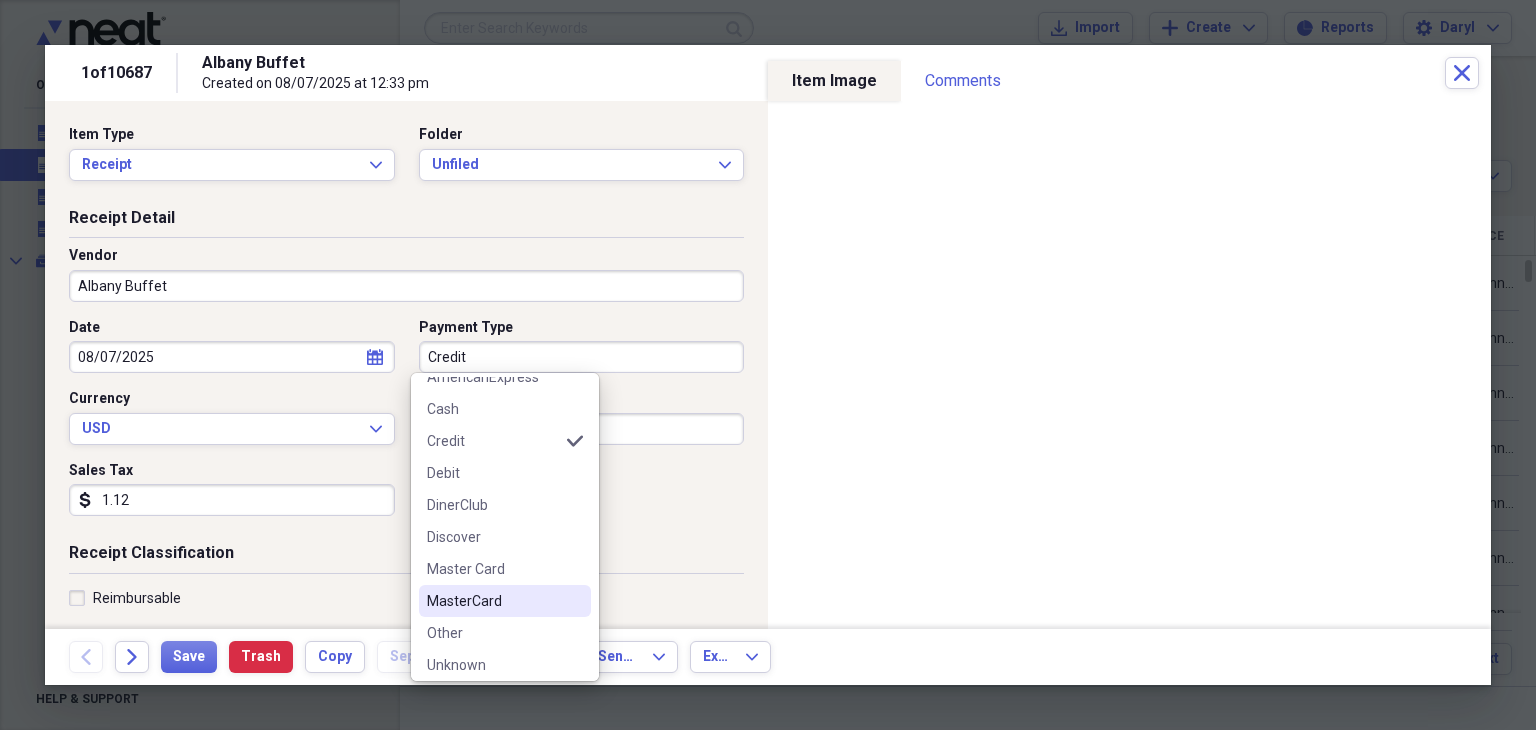scroll, scrollTop: 92, scrollLeft: 0, axis: vertical 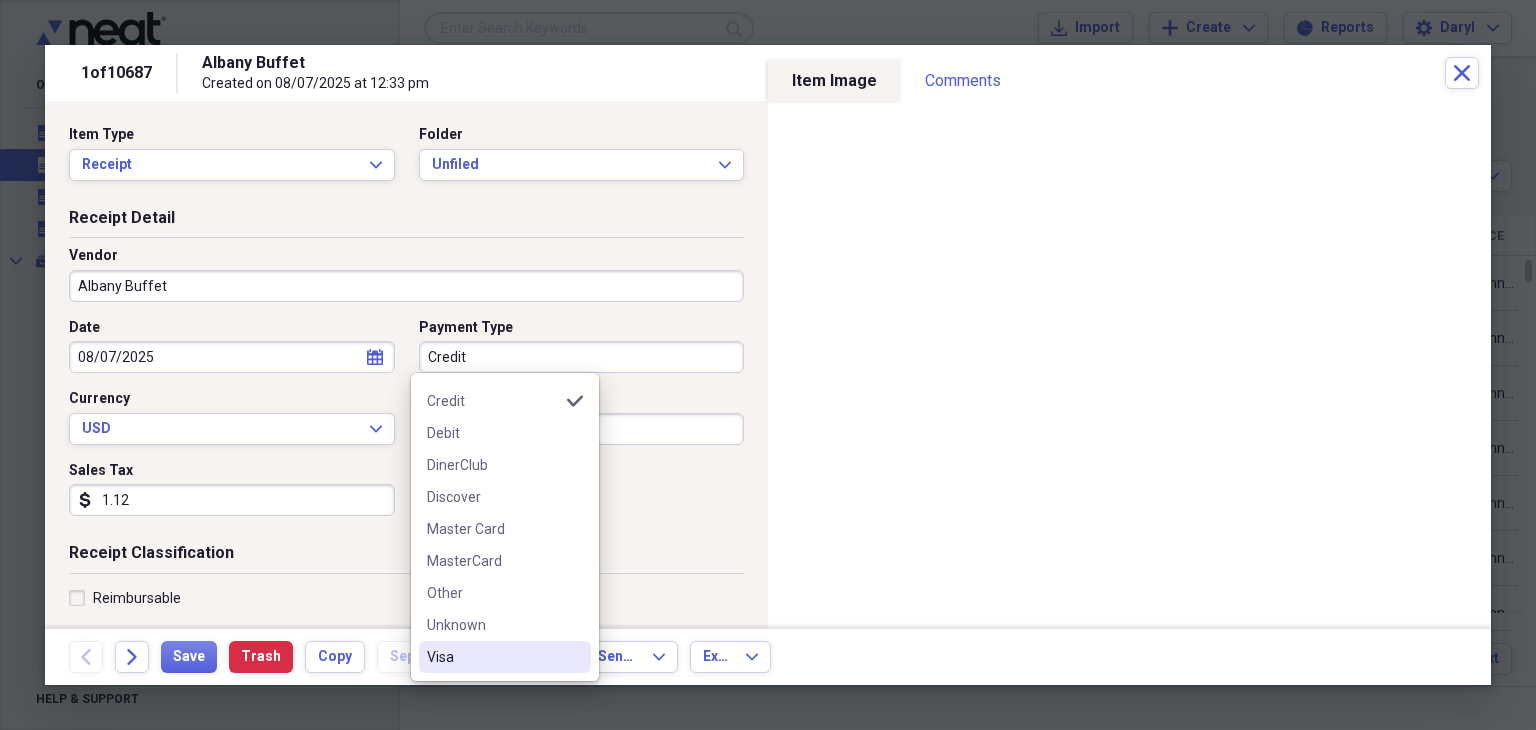 click on "Visa" at bounding box center [505, 657] 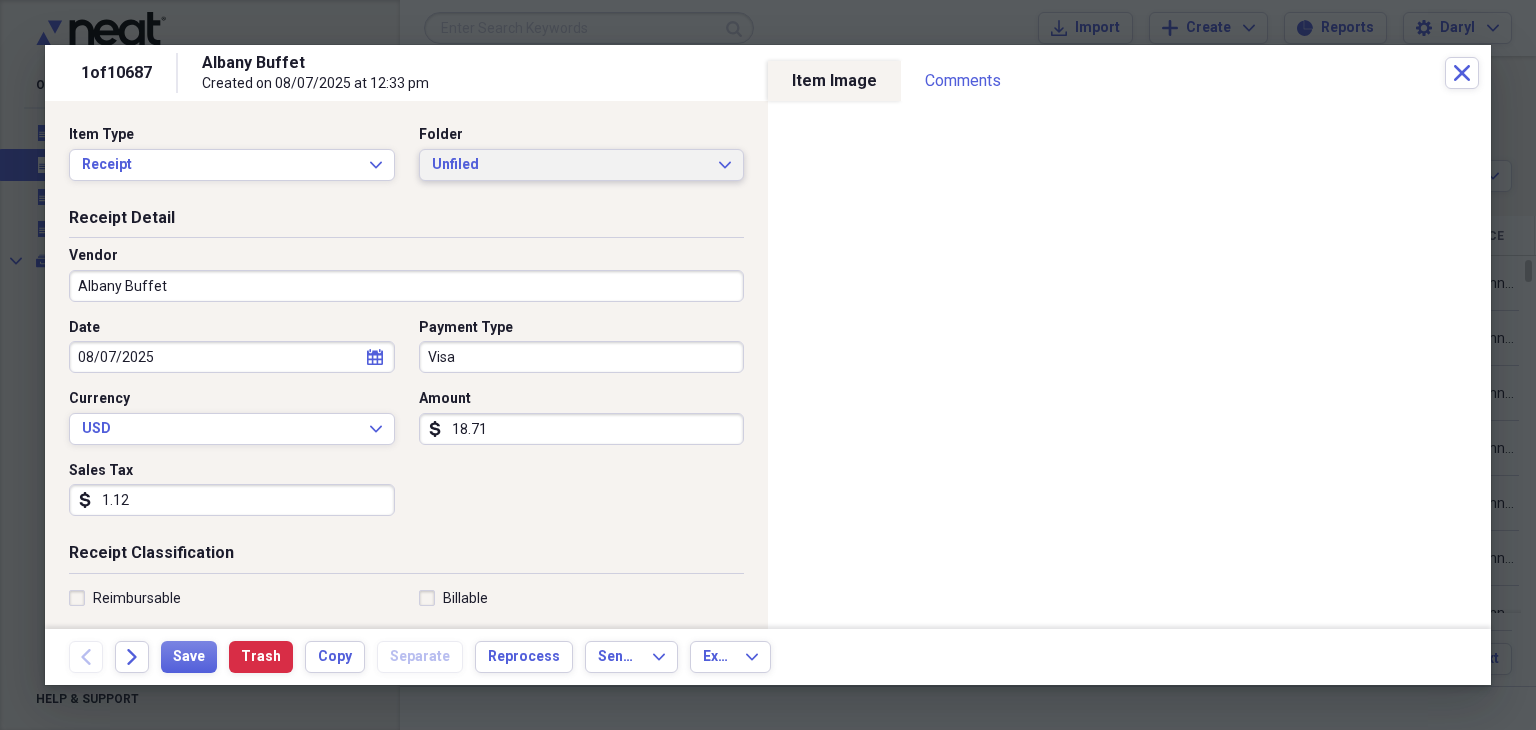 click on "Unfiled Expand" at bounding box center [582, 165] 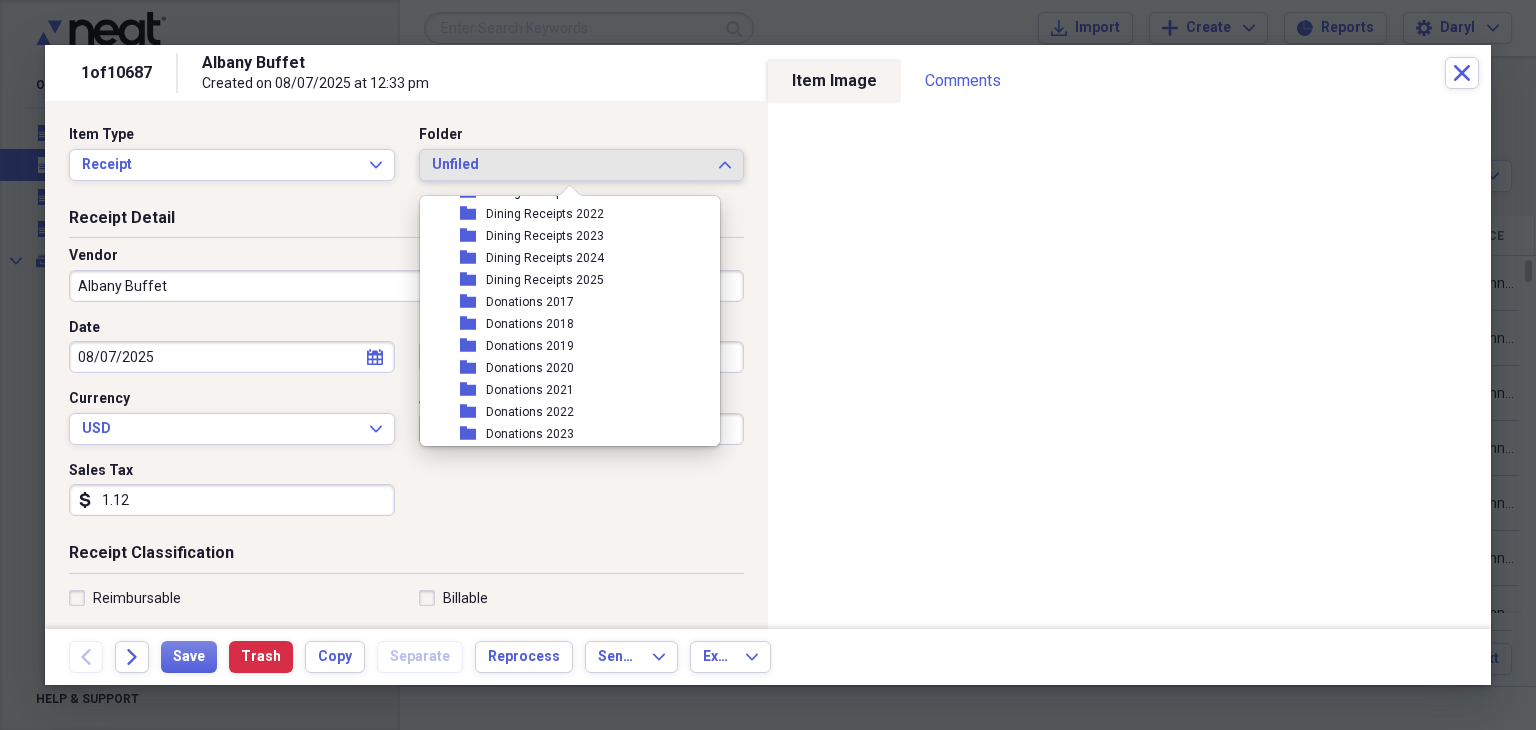 scroll, scrollTop: 1200, scrollLeft: 0, axis: vertical 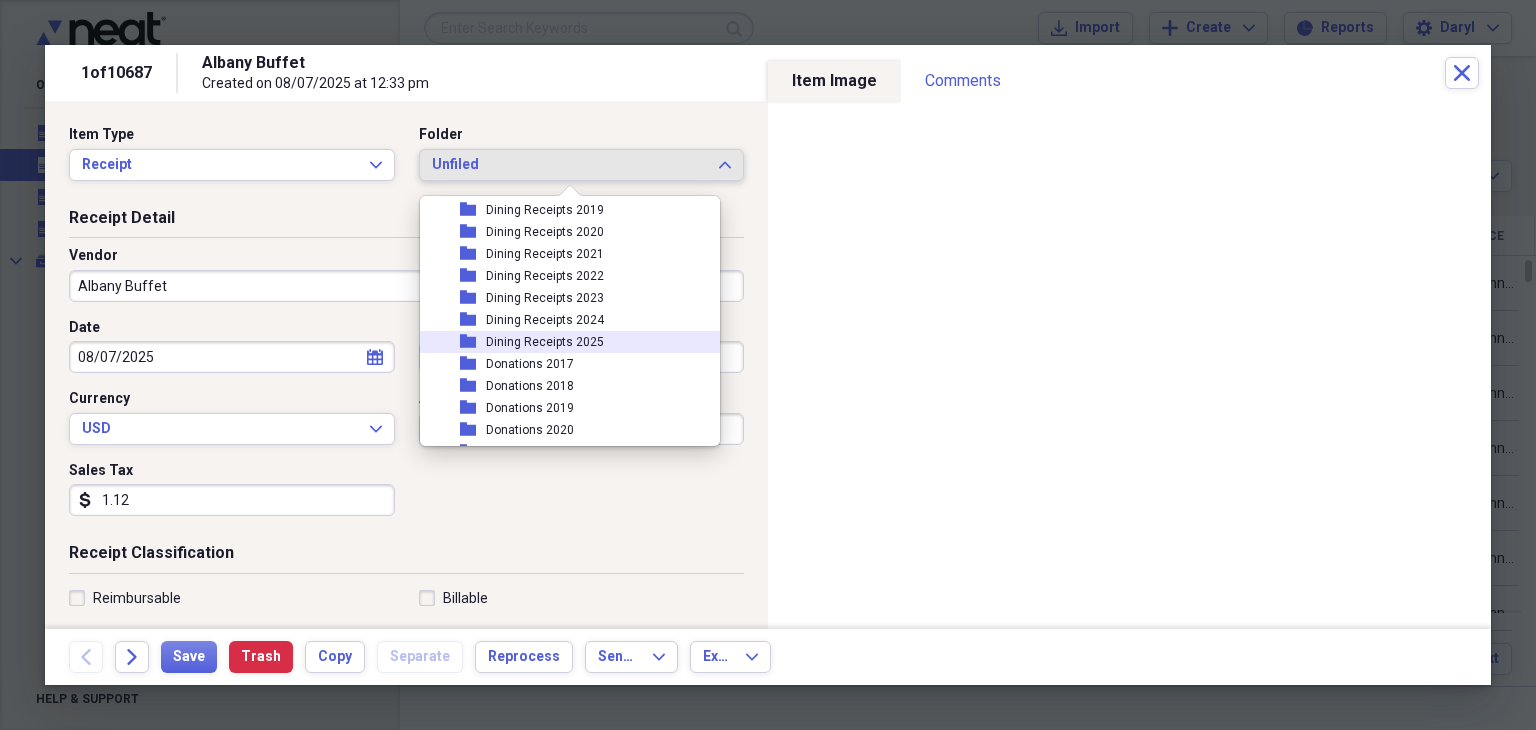 click on "Dining Receipts 2025" at bounding box center [545, 342] 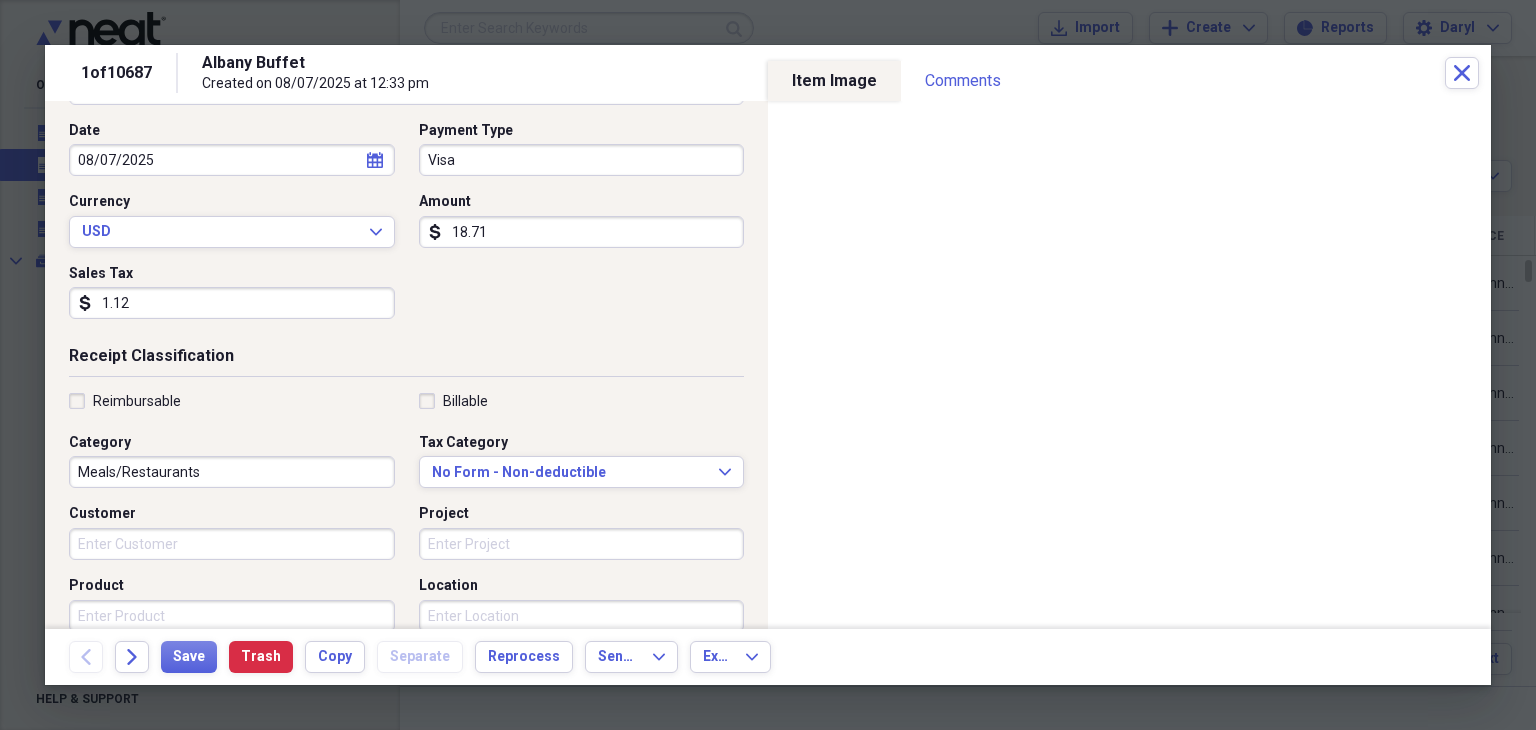 scroll, scrollTop: 200, scrollLeft: 0, axis: vertical 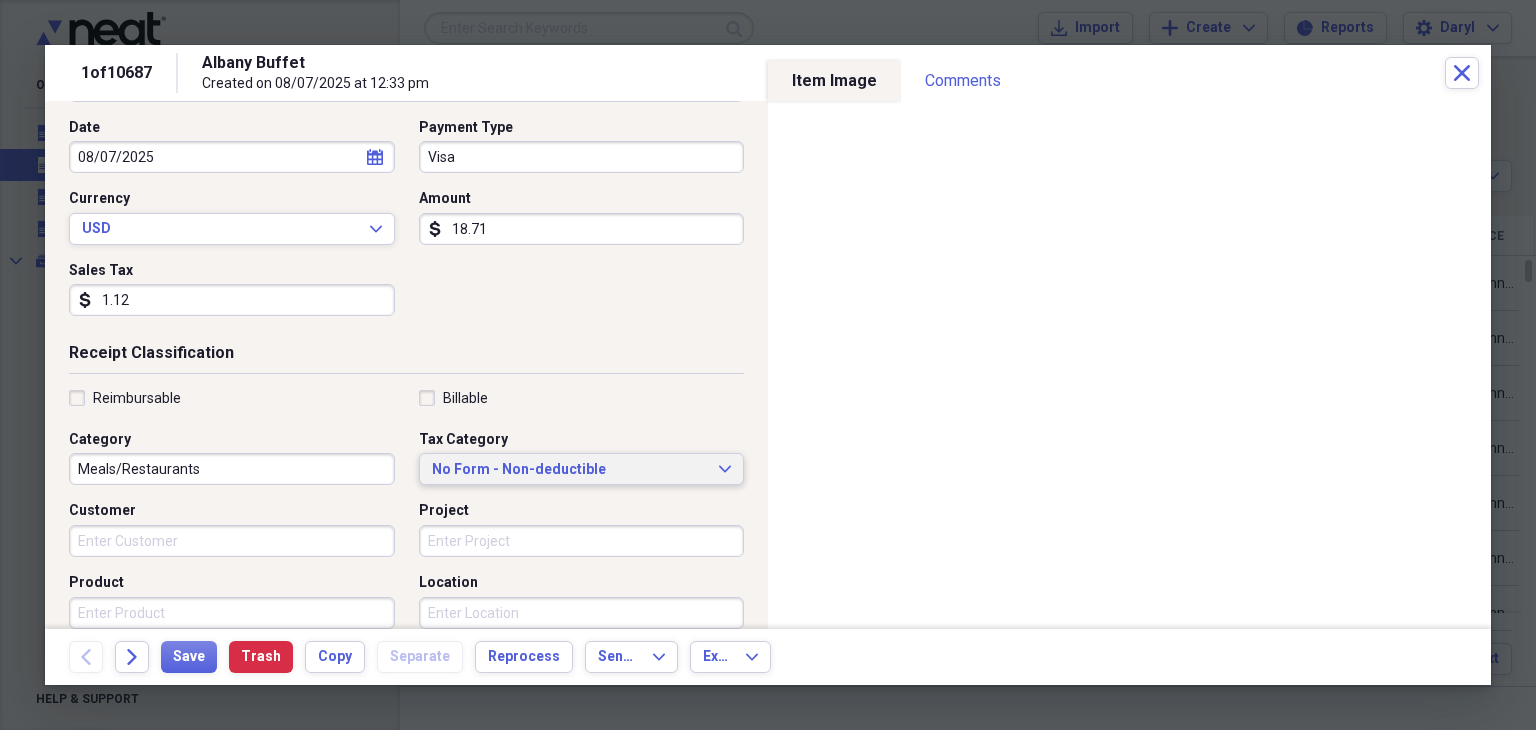 click on "No Form - Non-deductible" at bounding box center (570, 470) 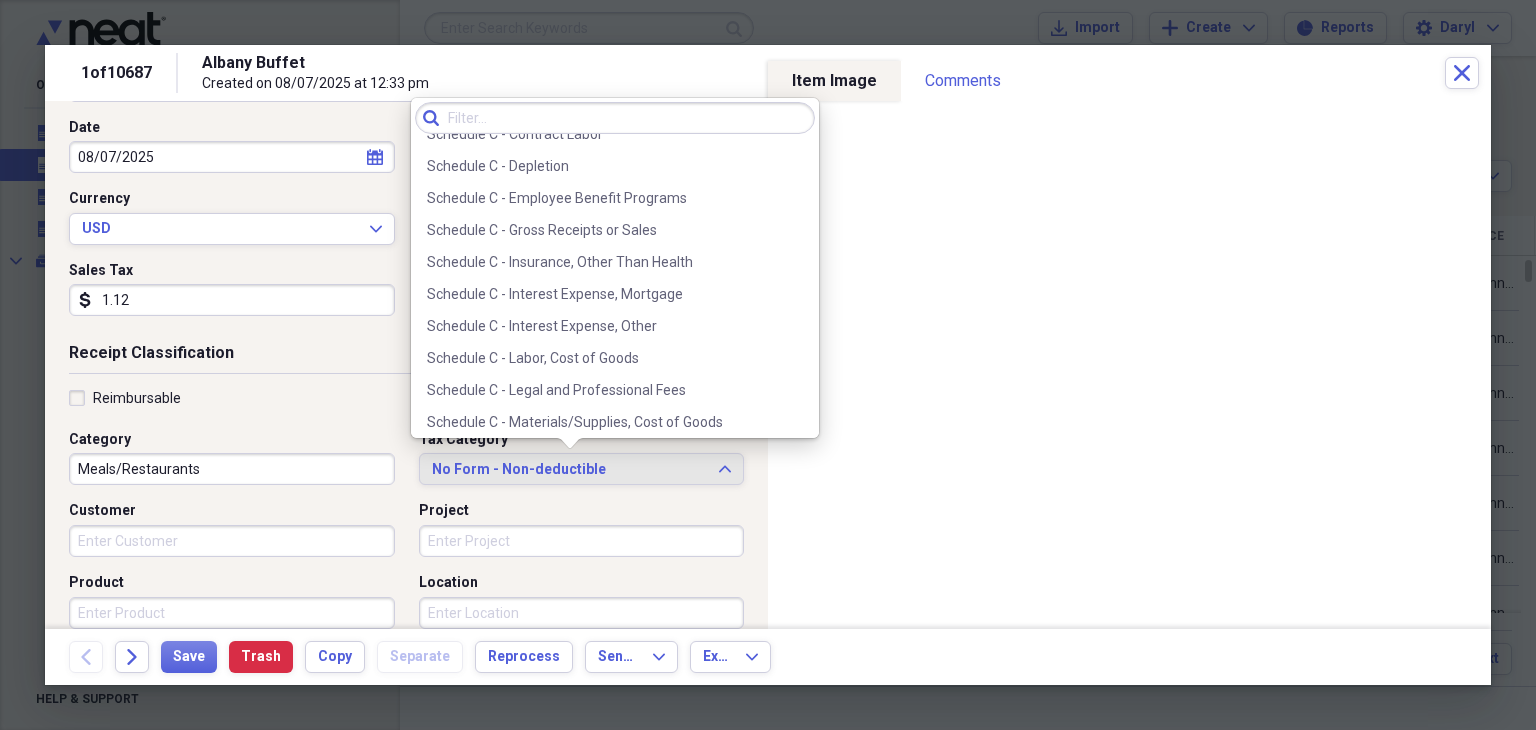 scroll, scrollTop: 3800, scrollLeft: 0, axis: vertical 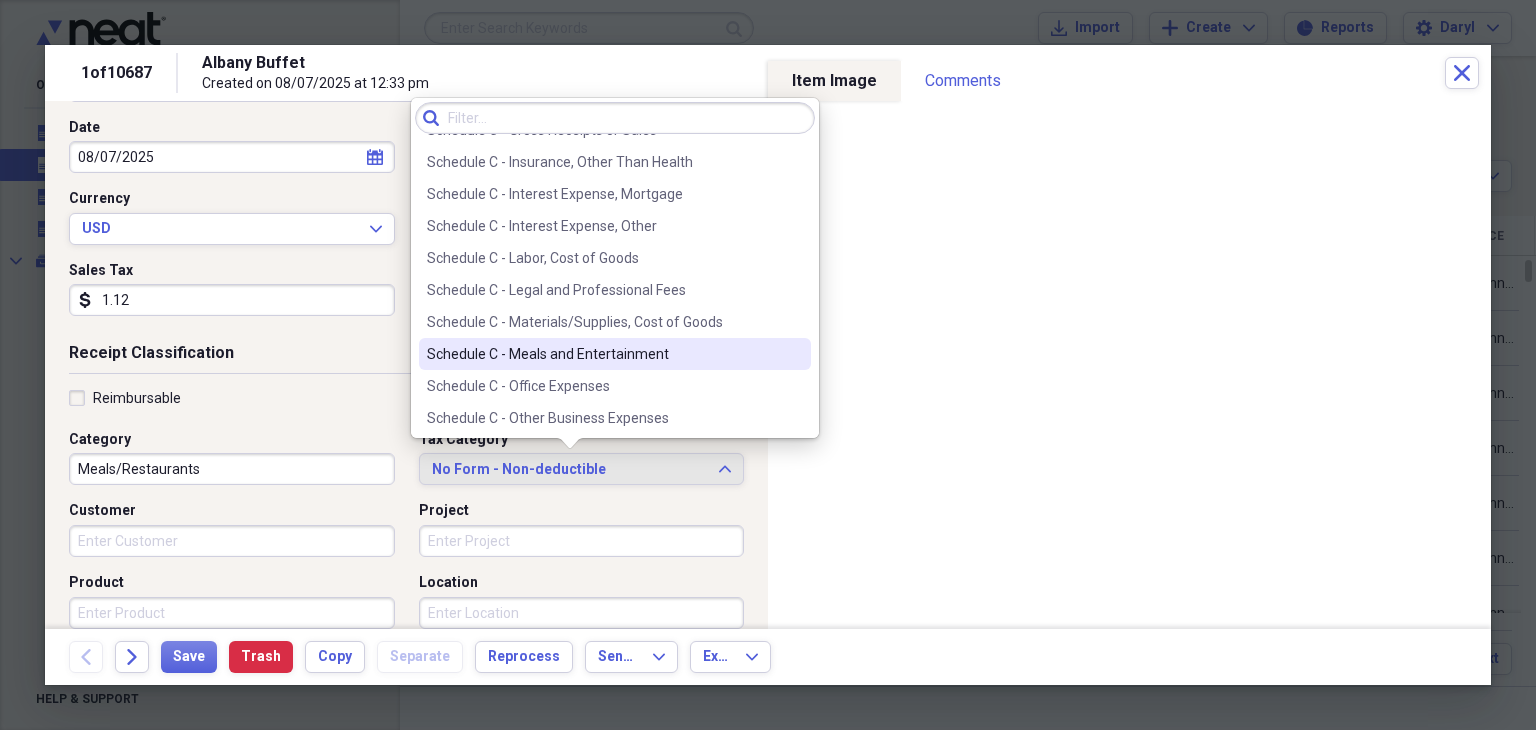 click on "Schedule C - Meals and Entertainment" at bounding box center [603, 354] 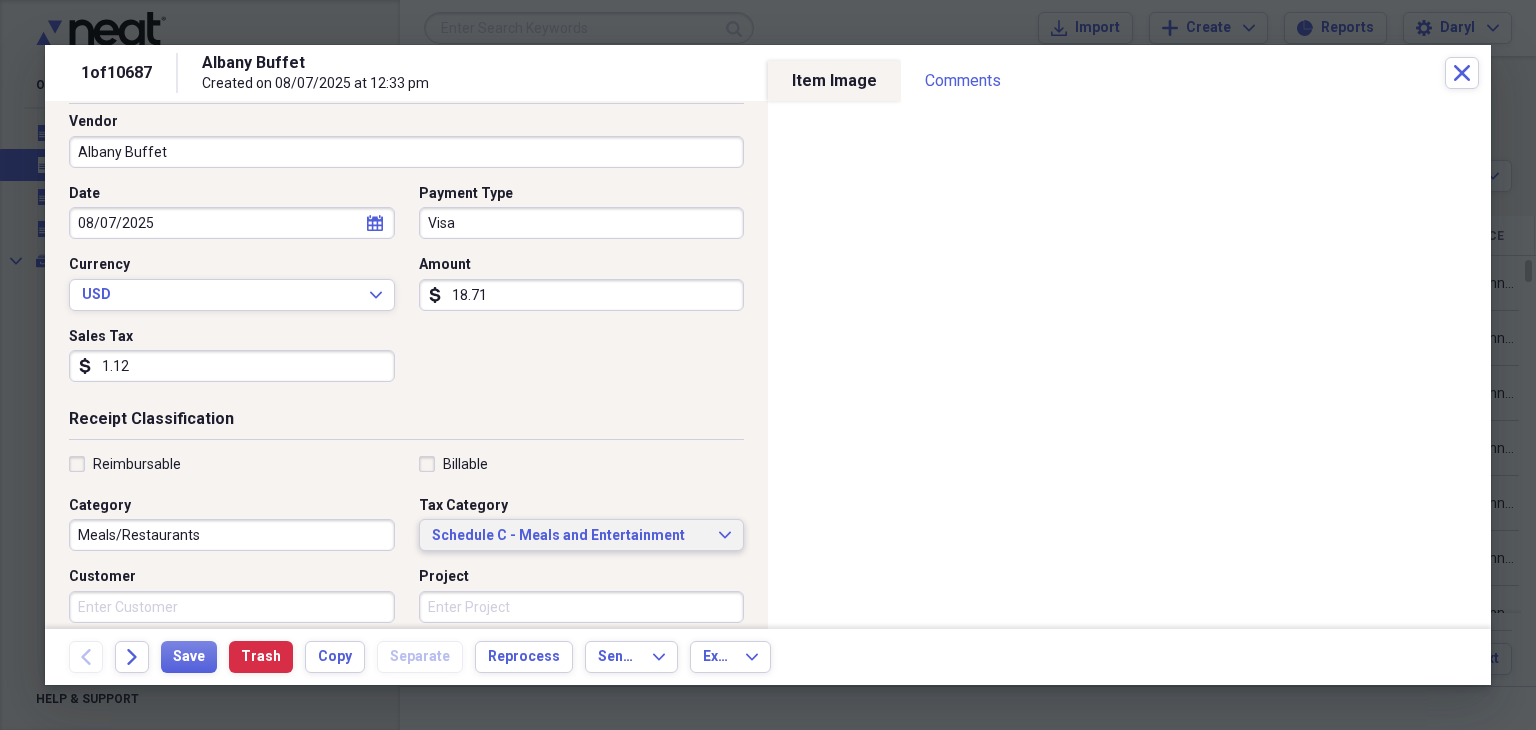 scroll, scrollTop: 100, scrollLeft: 0, axis: vertical 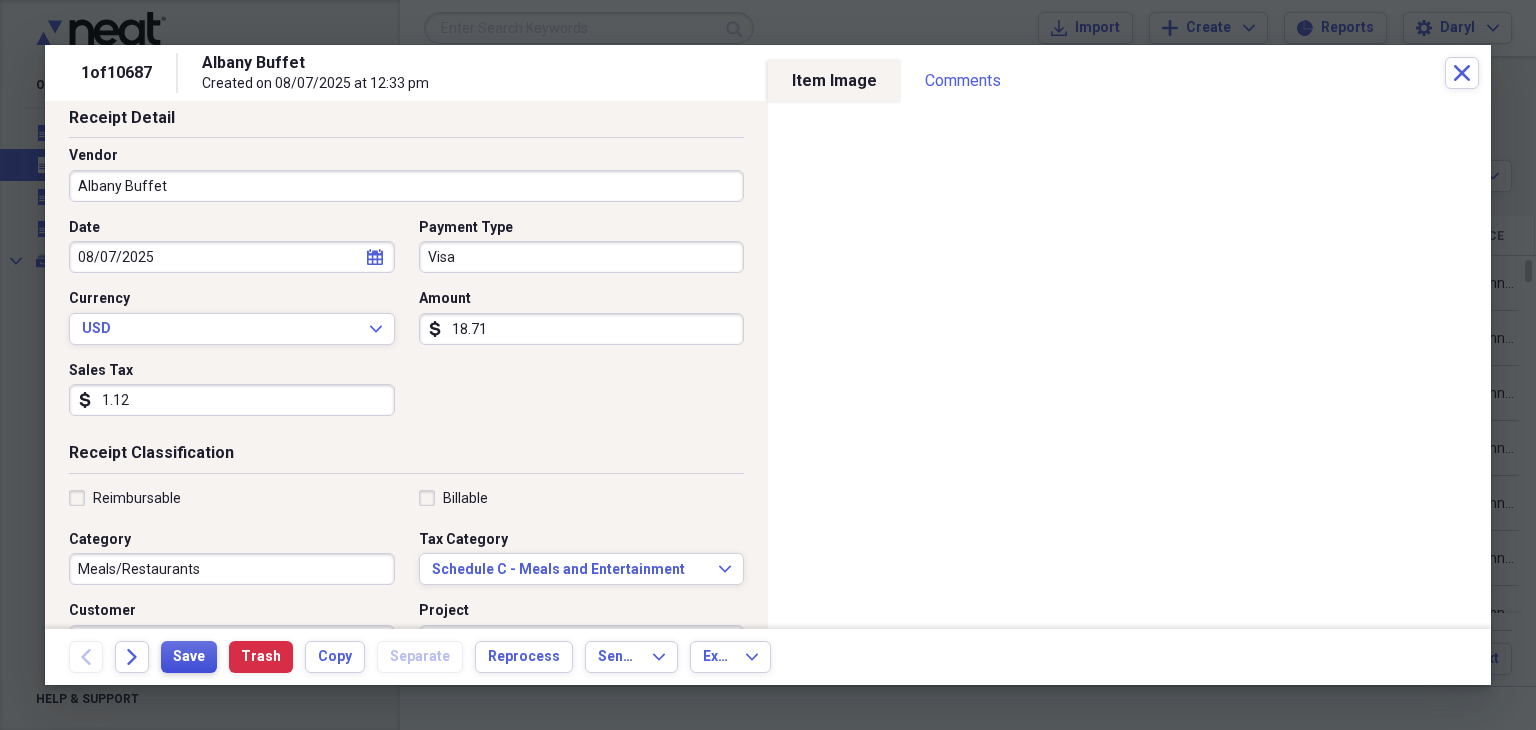 click on "Save" at bounding box center (189, 657) 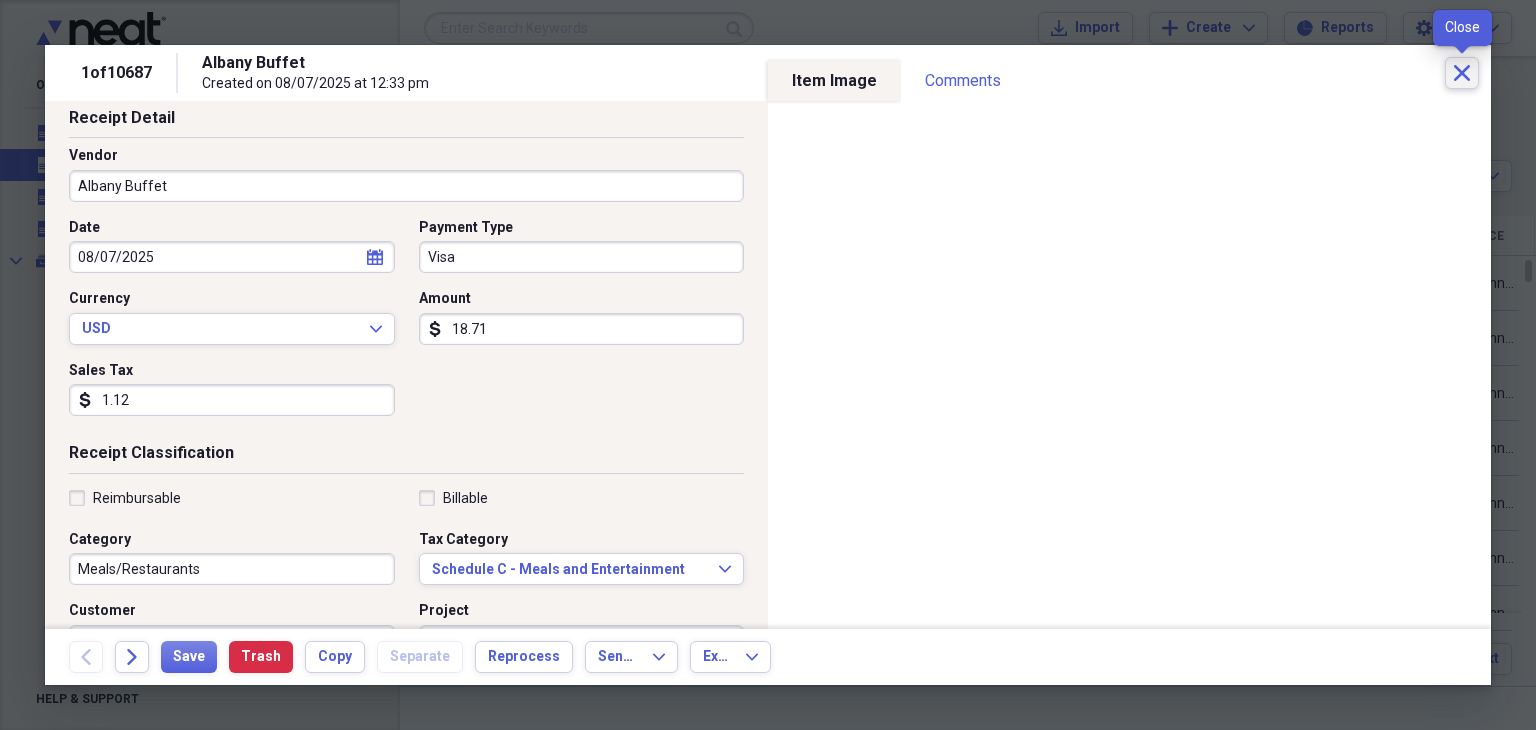 click on "Close" at bounding box center (1462, 73) 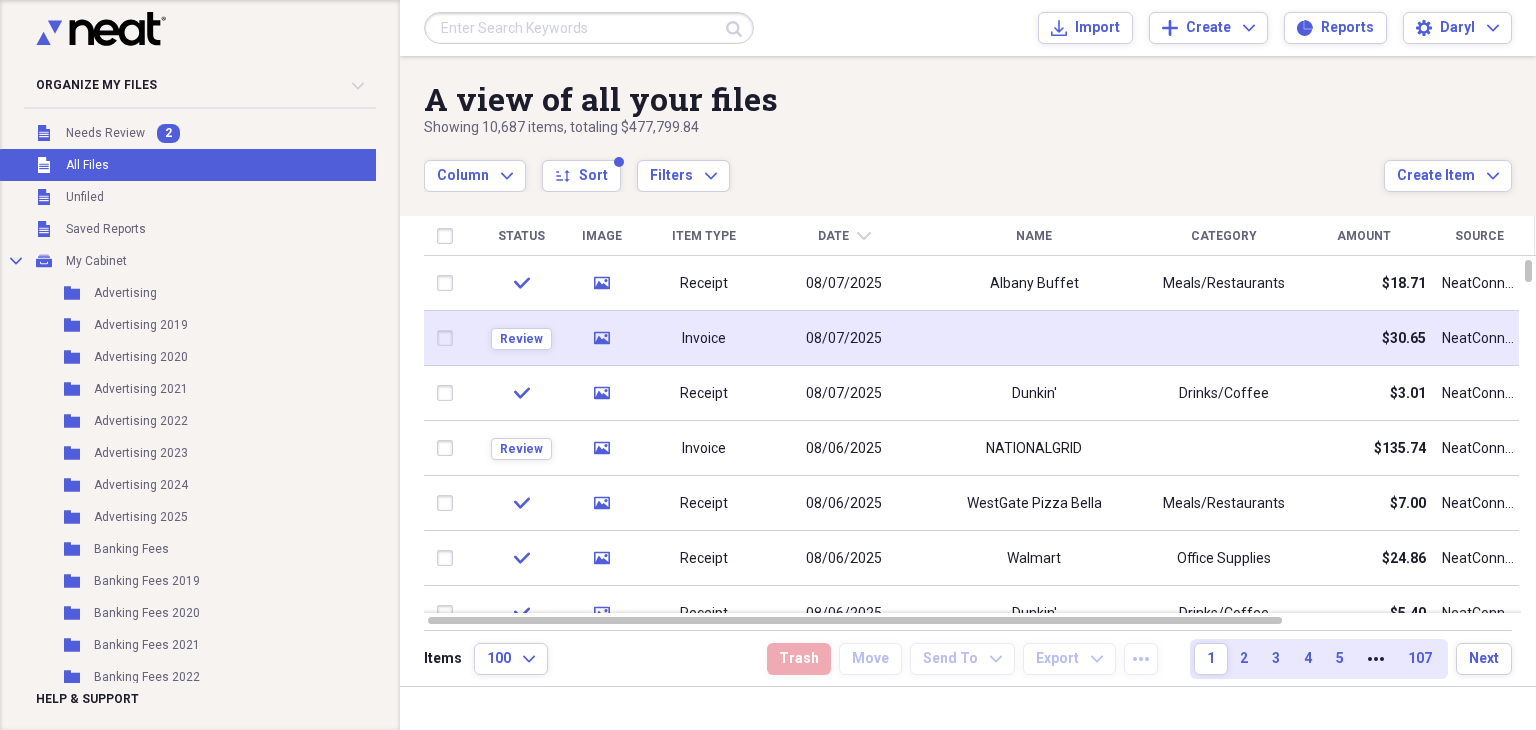 click on "08/07/2025" at bounding box center [844, 339] 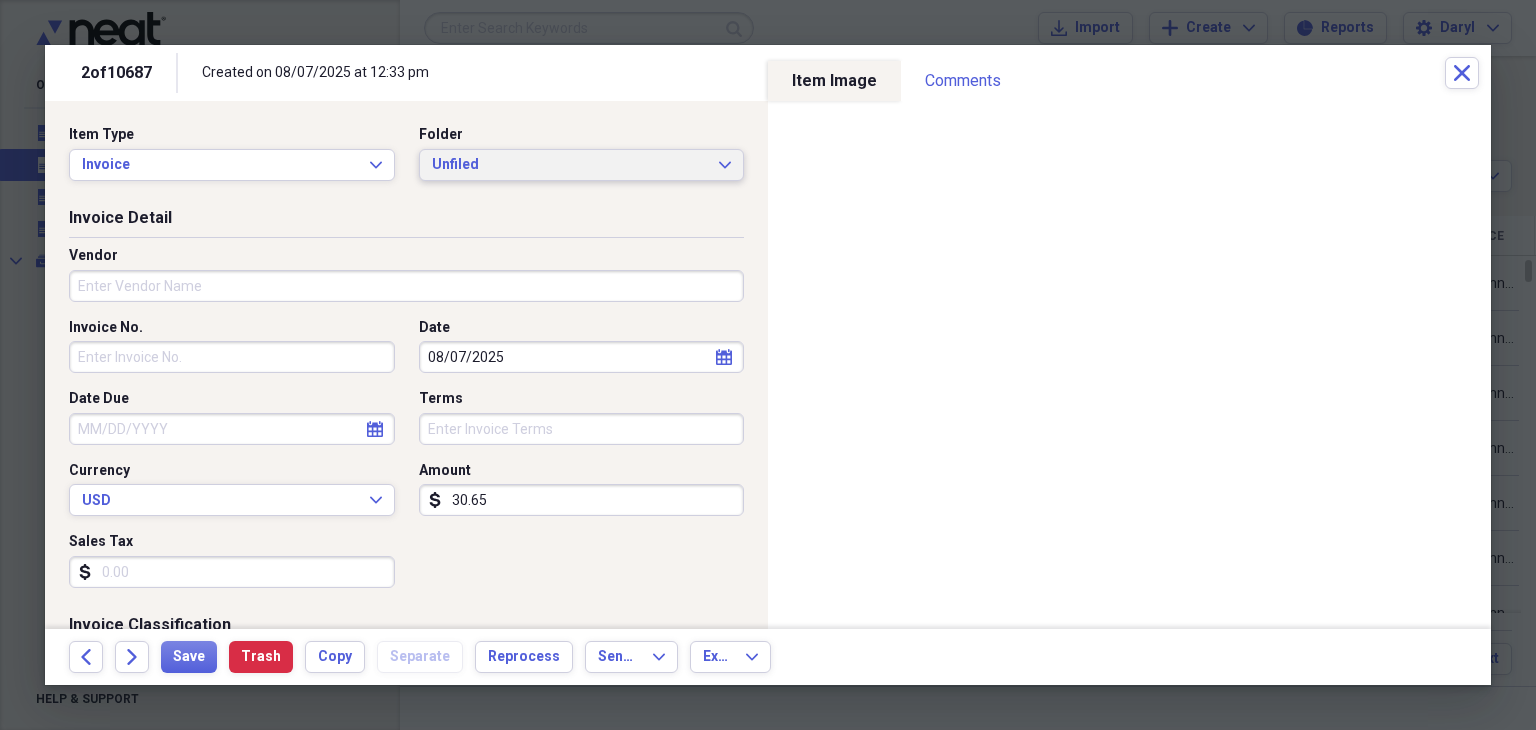 click on "Unfiled" at bounding box center [570, 165] 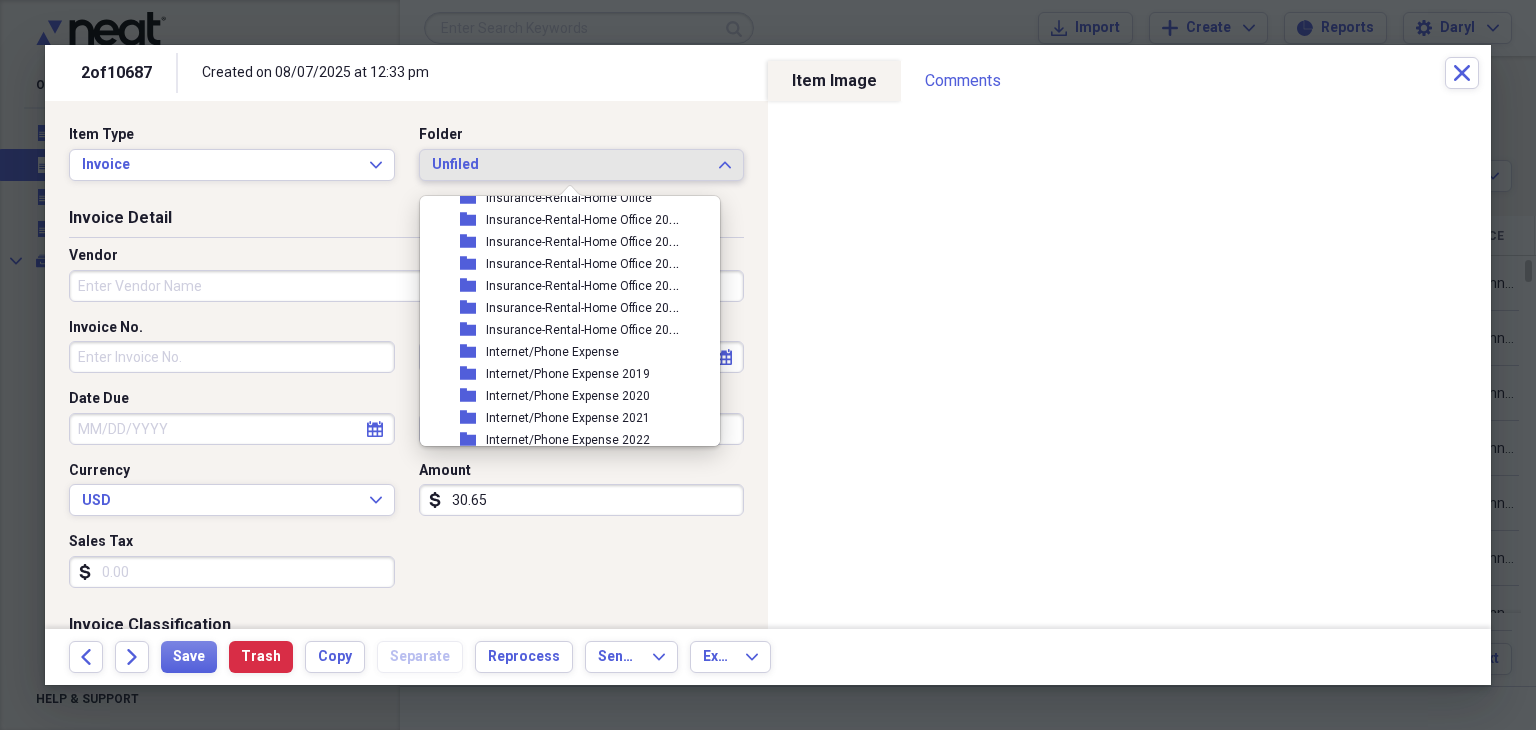 scroll, scrollTop: 3600, scrollLeft: 0, axis: vertical 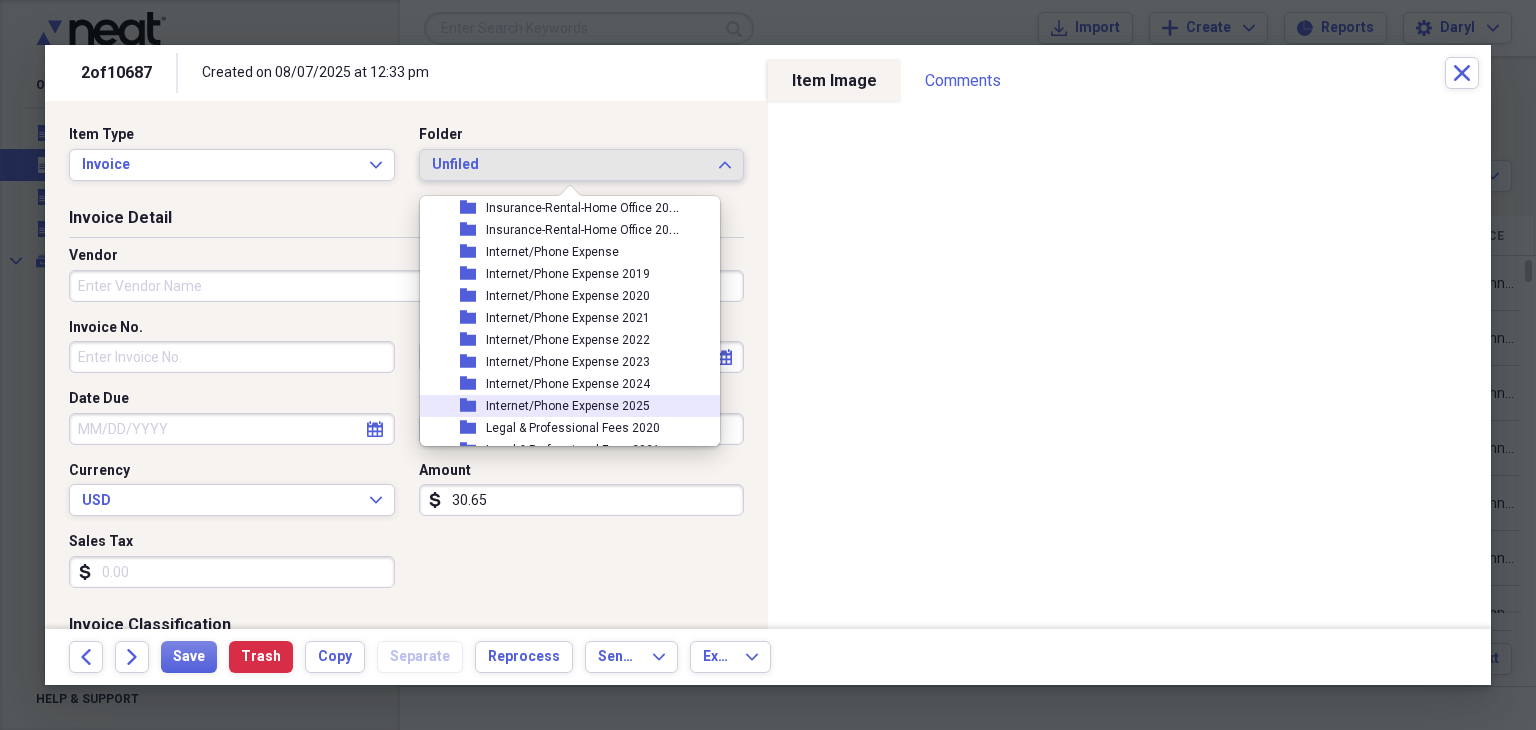 click on "Internet/Phone Expense 2025" at bounding box center [568, 406] 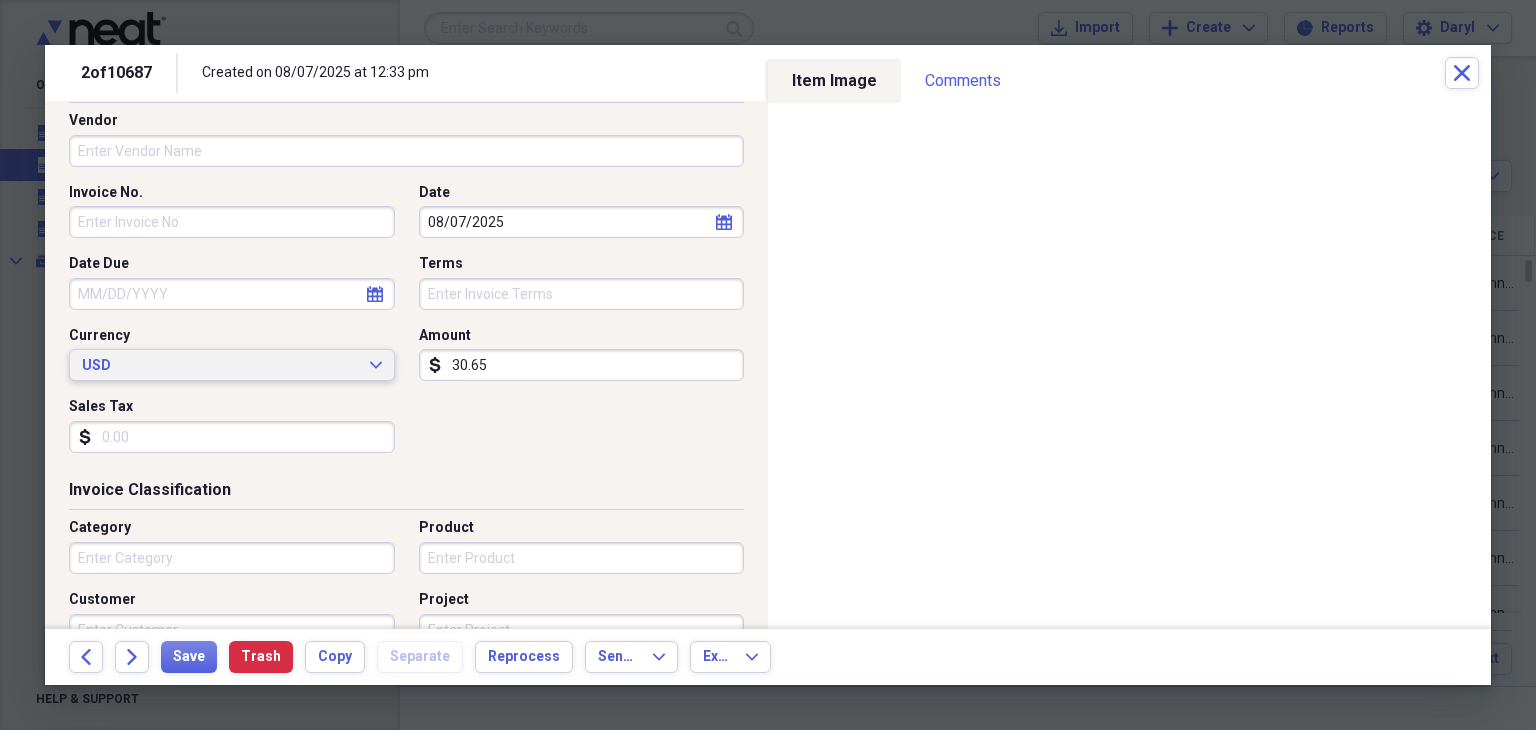scroll, scrollTop: 0, scrollLeft: 0, axis: both 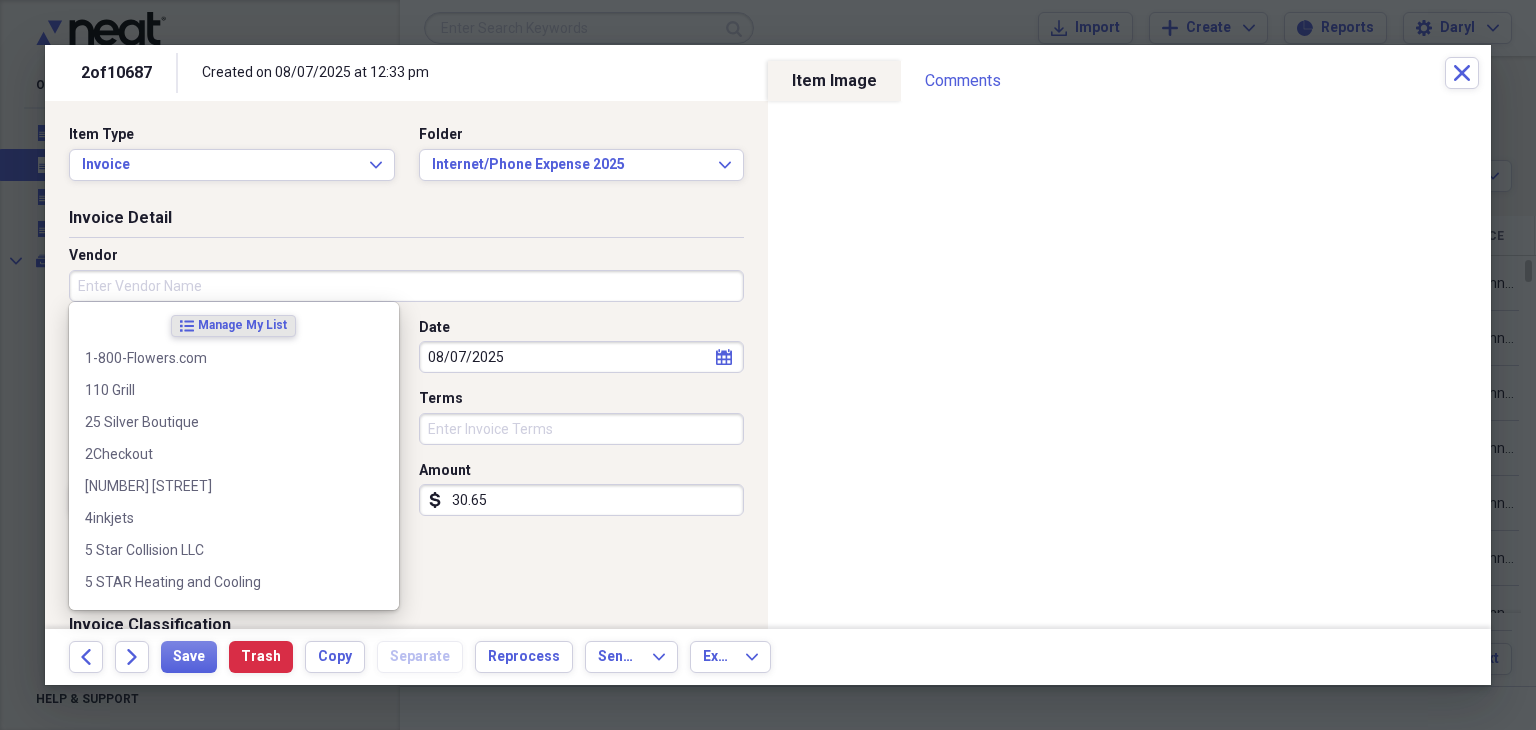 click on "Vendor" at bounding box center [406, 286] 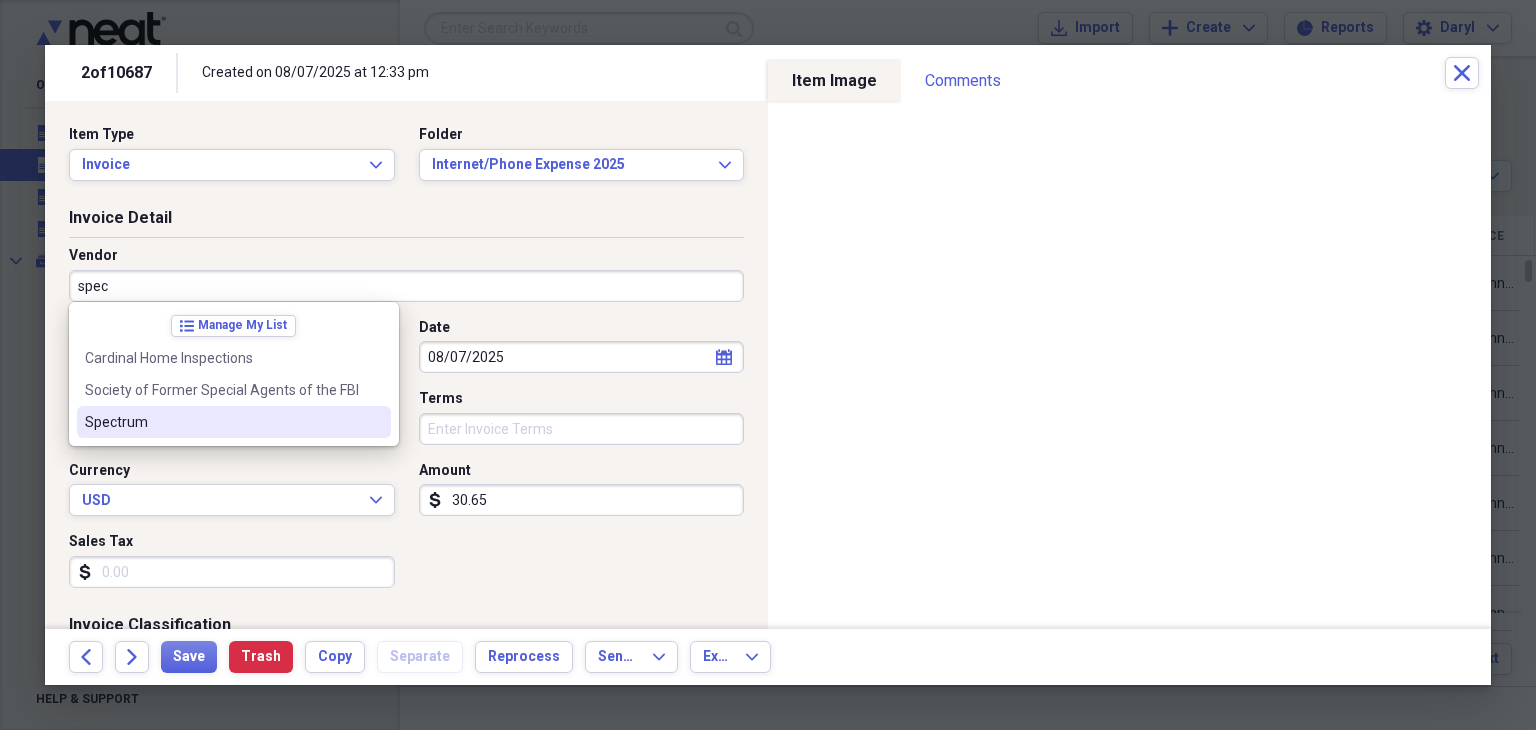 click on "Spectrum" at bounding box center [222, 422] 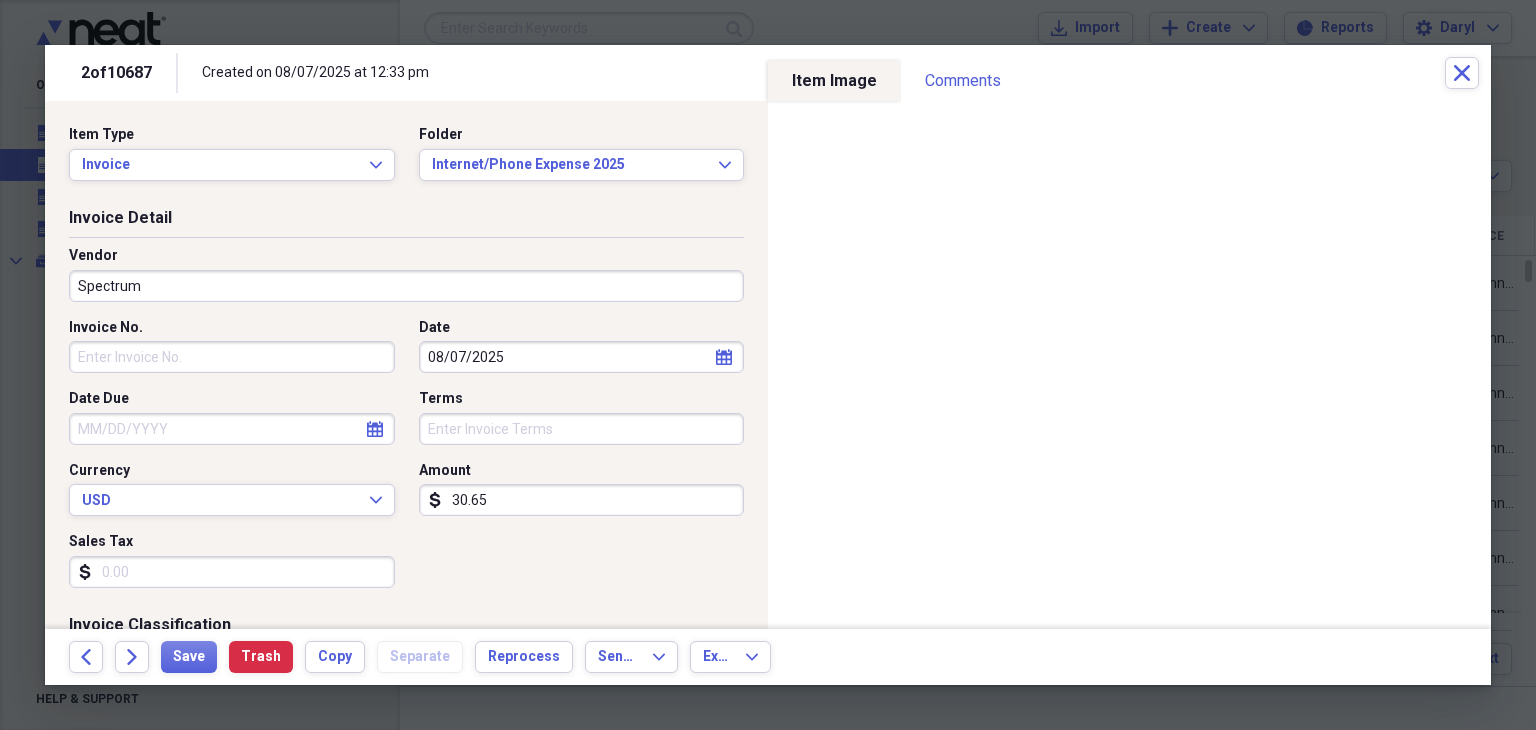 type on "Phone/Telecom" 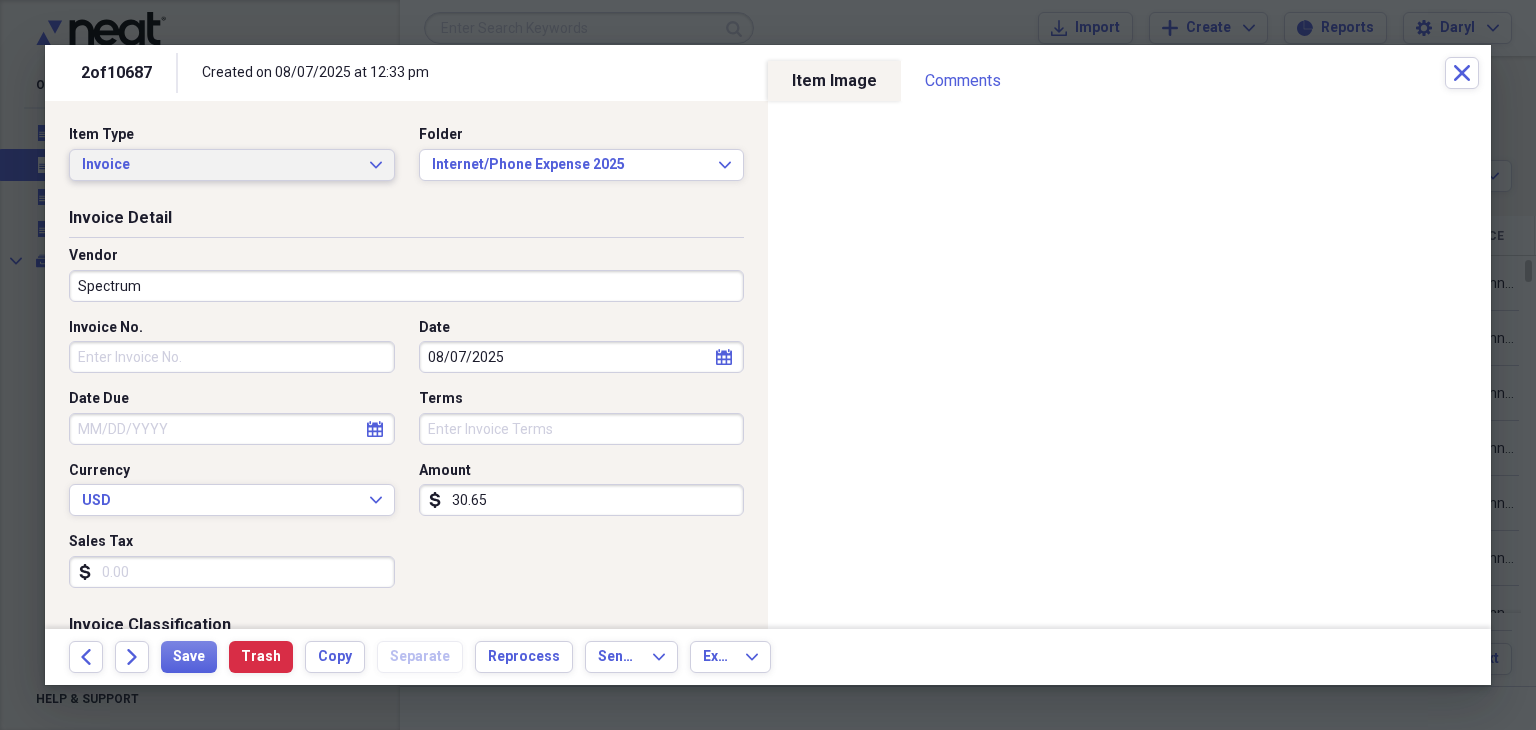 click on "Invoice Expand" at bounding box center [232, 165] 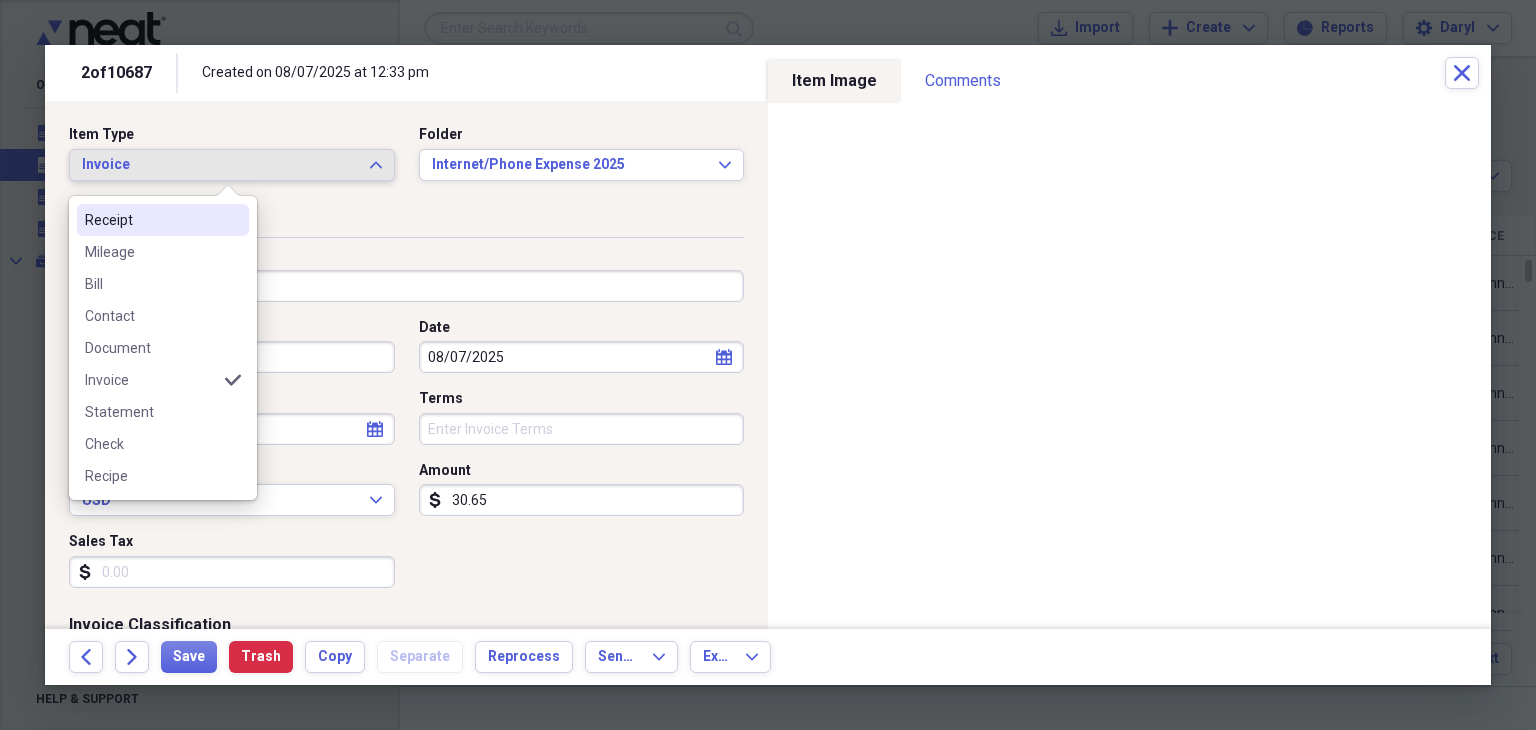 click 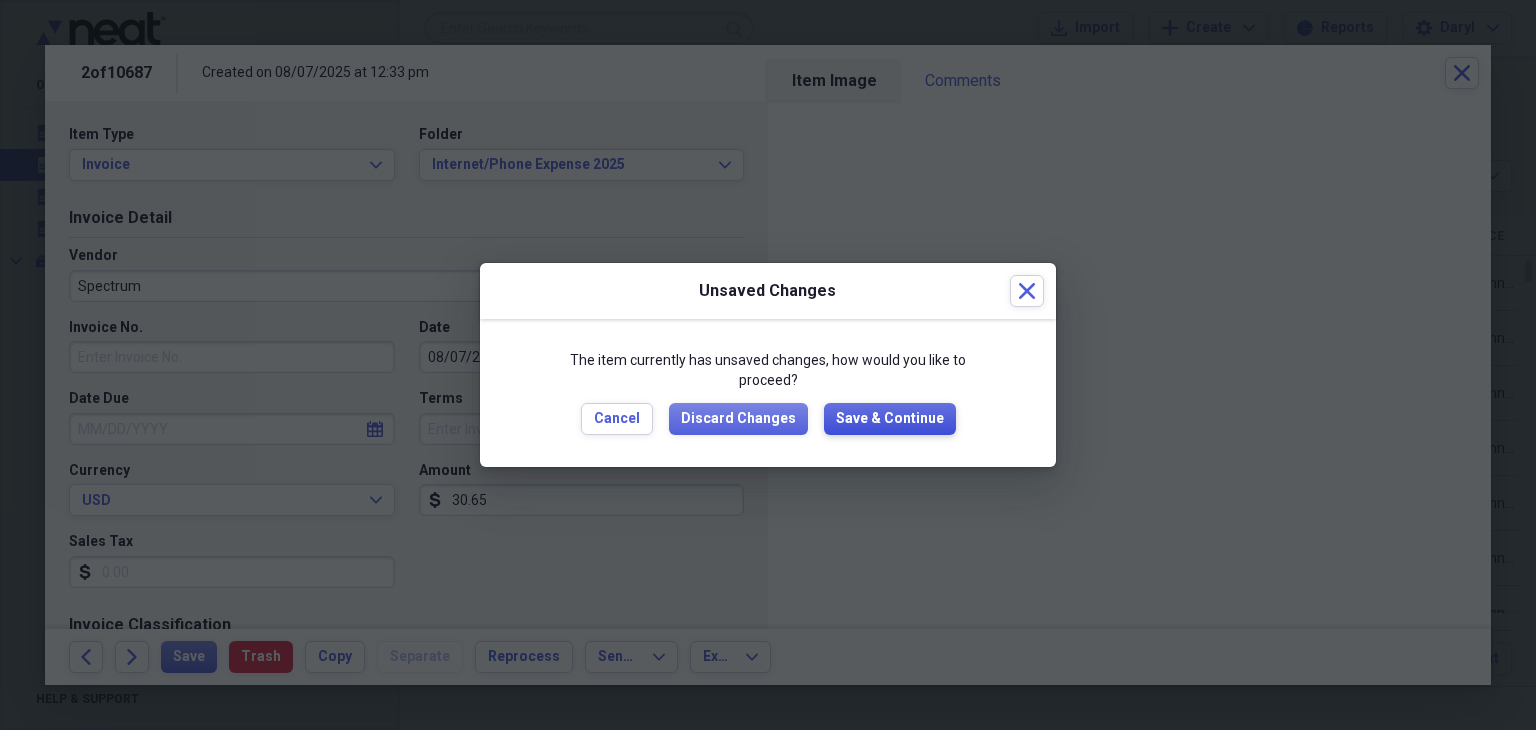 click on "Save & Continue" at bounding box center (890, 419) 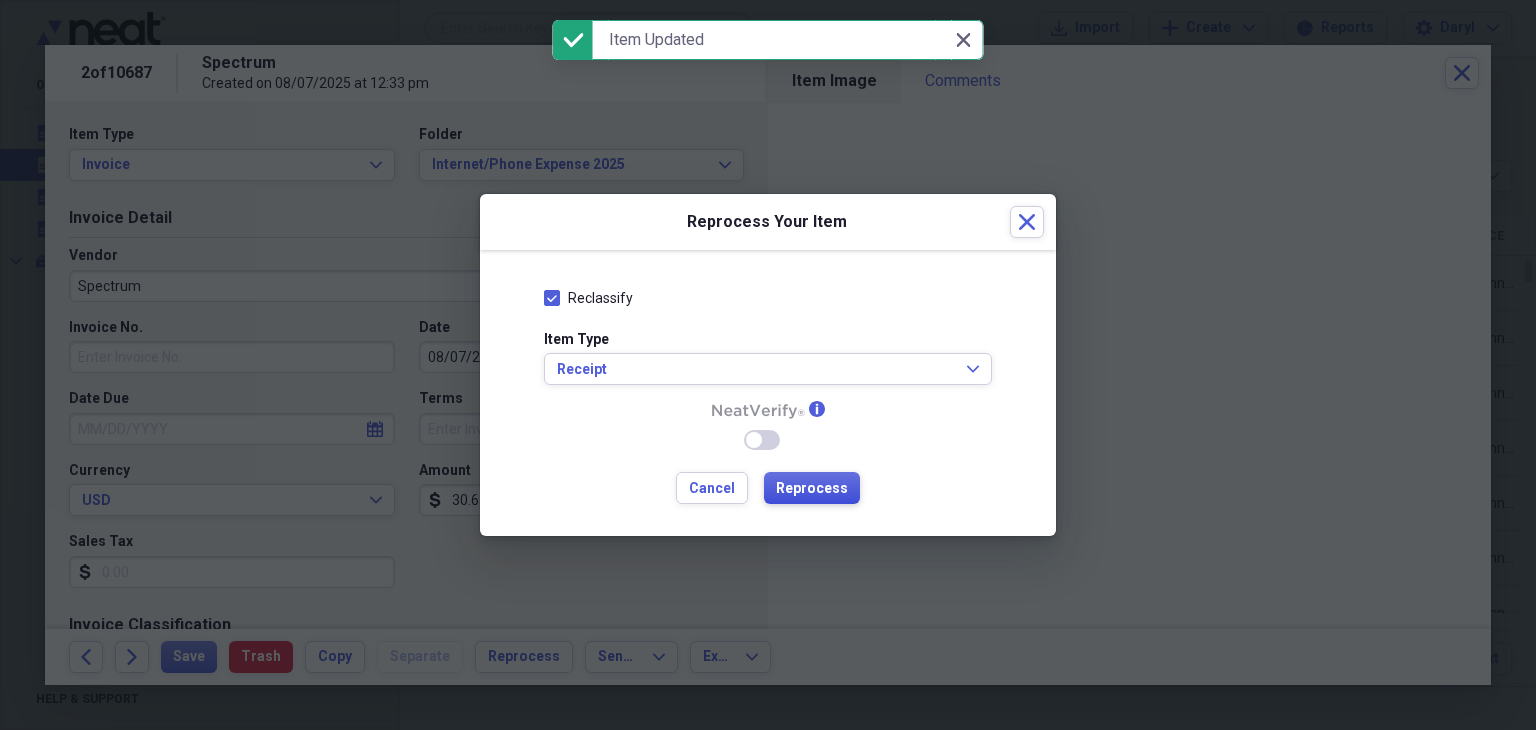 click on "Reprocess" at bounding box center [812, 489] 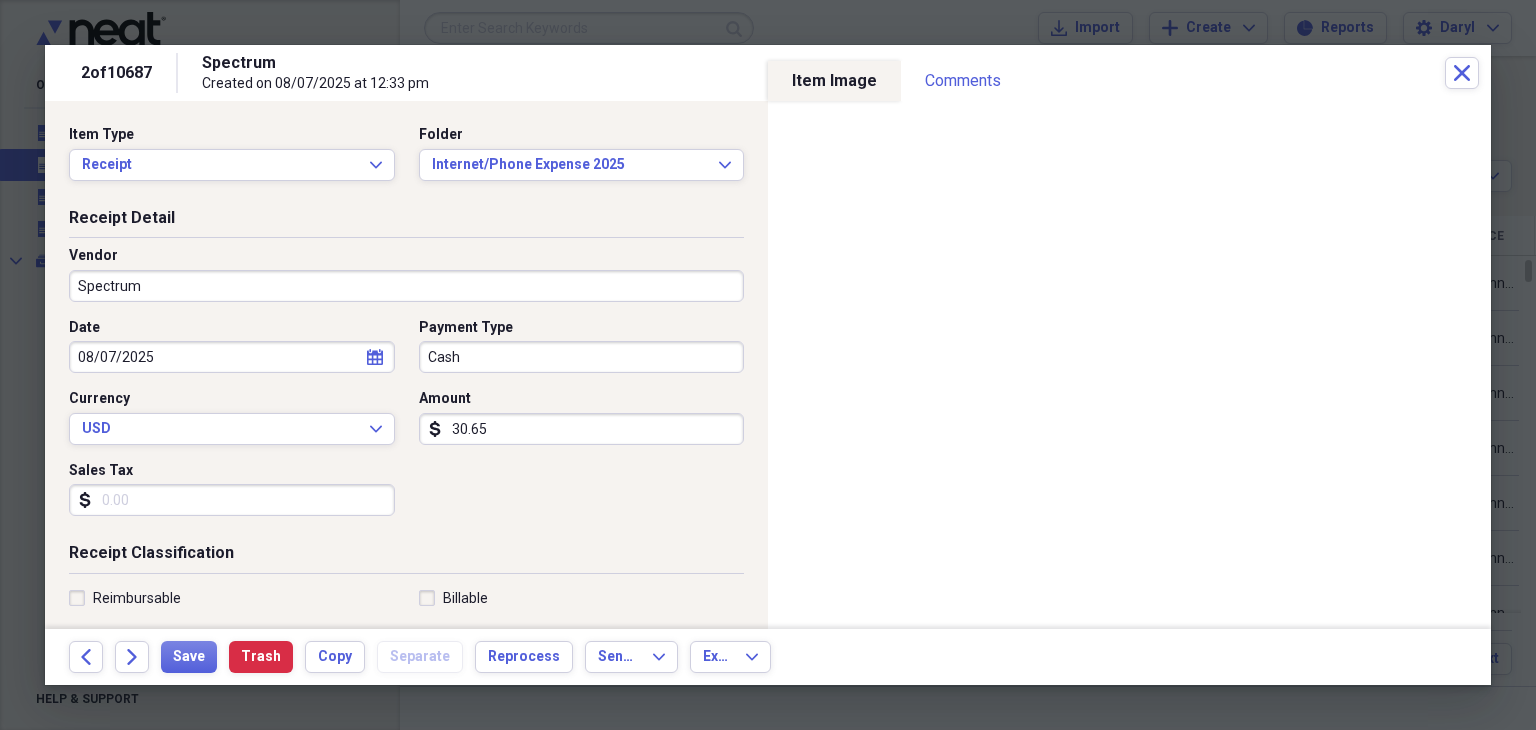 click on "Cash" at bounding box center (582, 357) 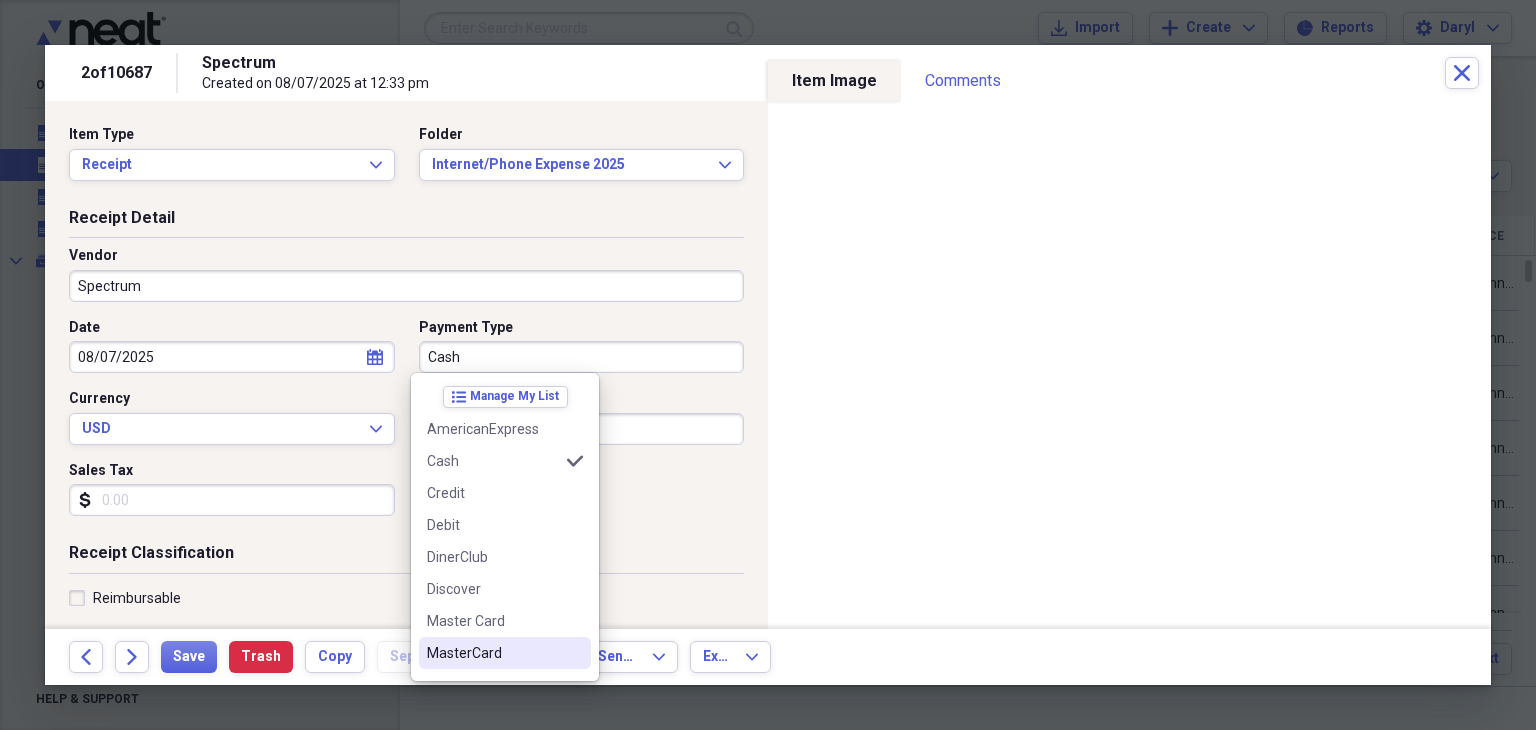 click on "MasterCard" at bounding box center (493, 653) 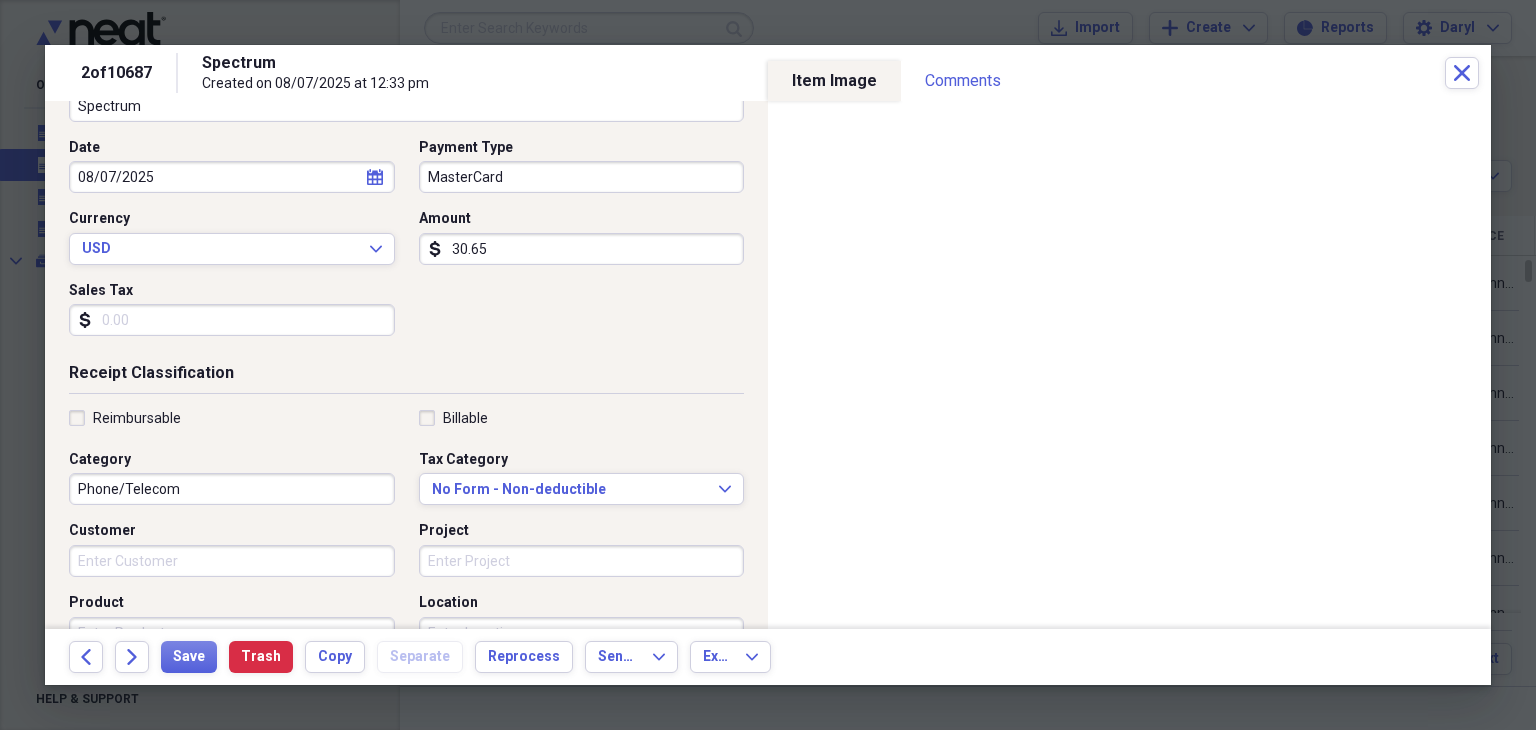 scroll, scrollTop: 200, scrollLeft: 0, axis: vertical 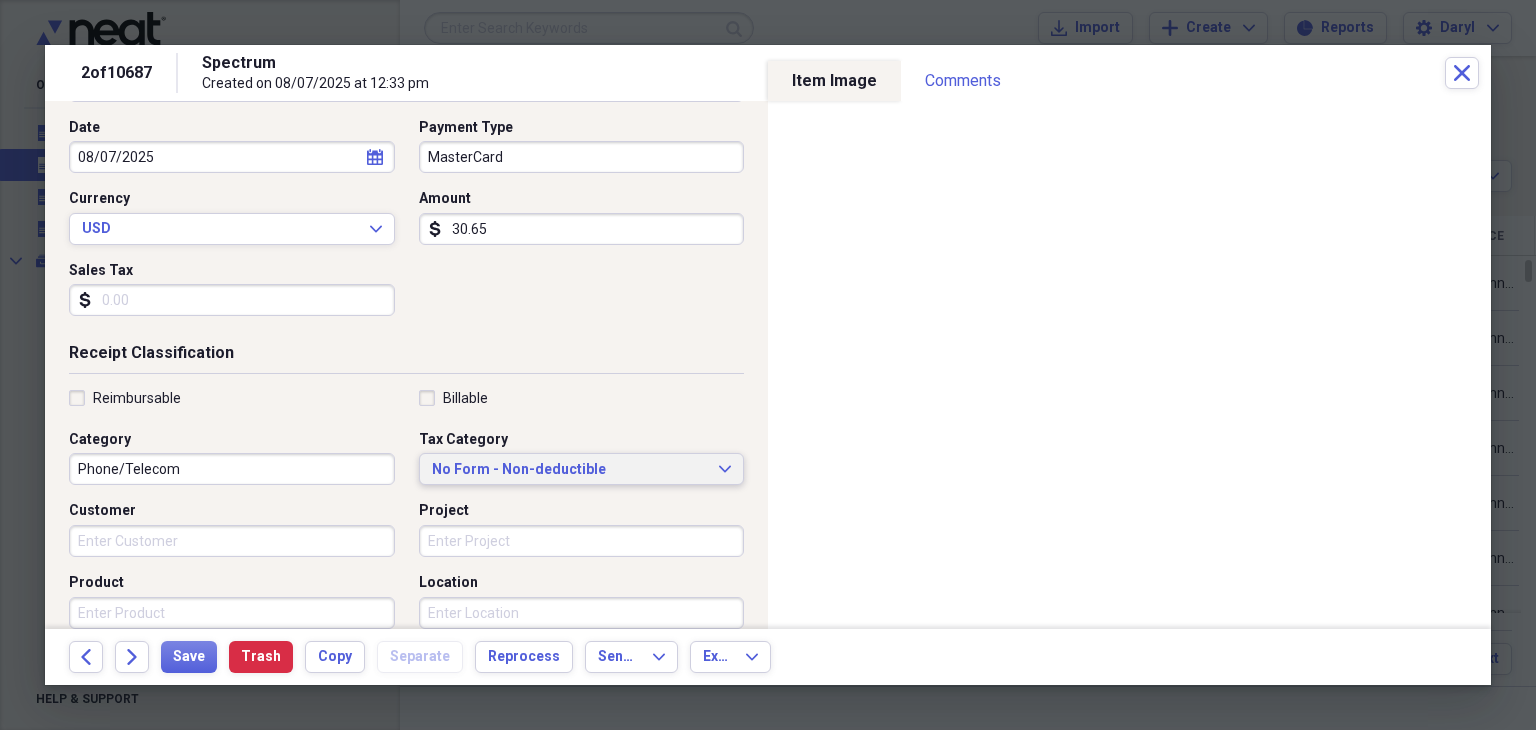 click on "No Form - Non-deductible Expand" at bounding box center (582, 469) 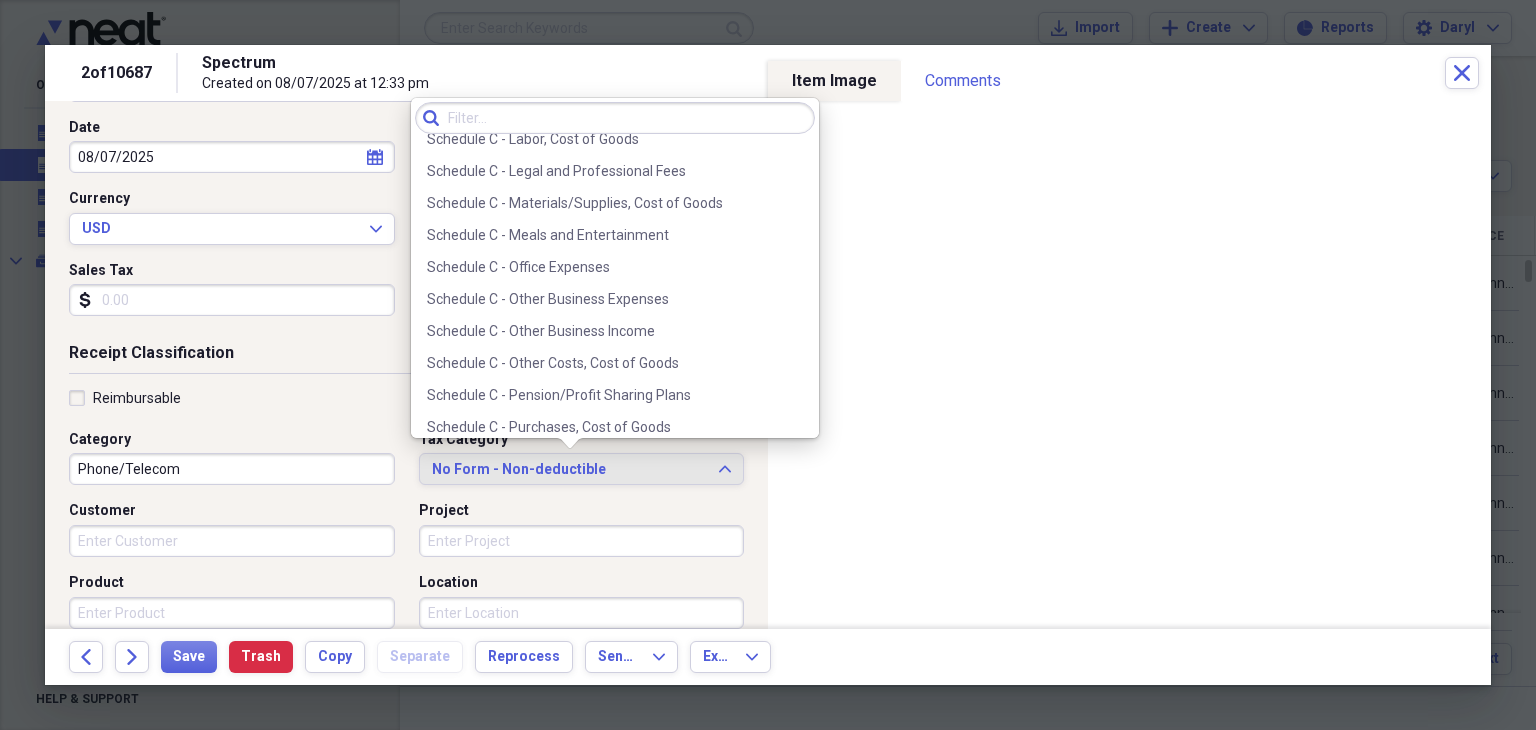 scroll, scrollTop: 4000, scrollLeft: 0, axis: vertical 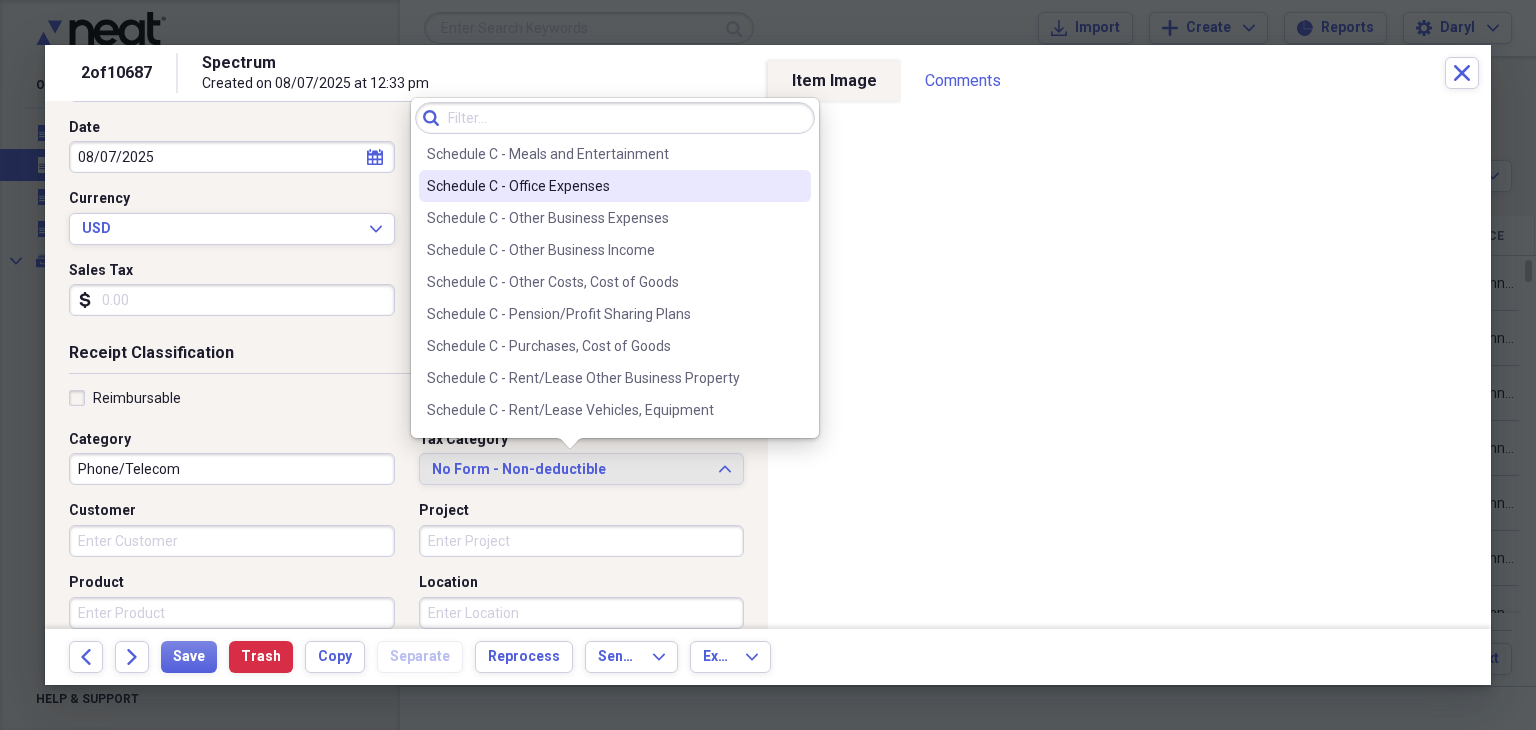 click on "Schedule C - Office Expenses" at bounding box center [603, 186] 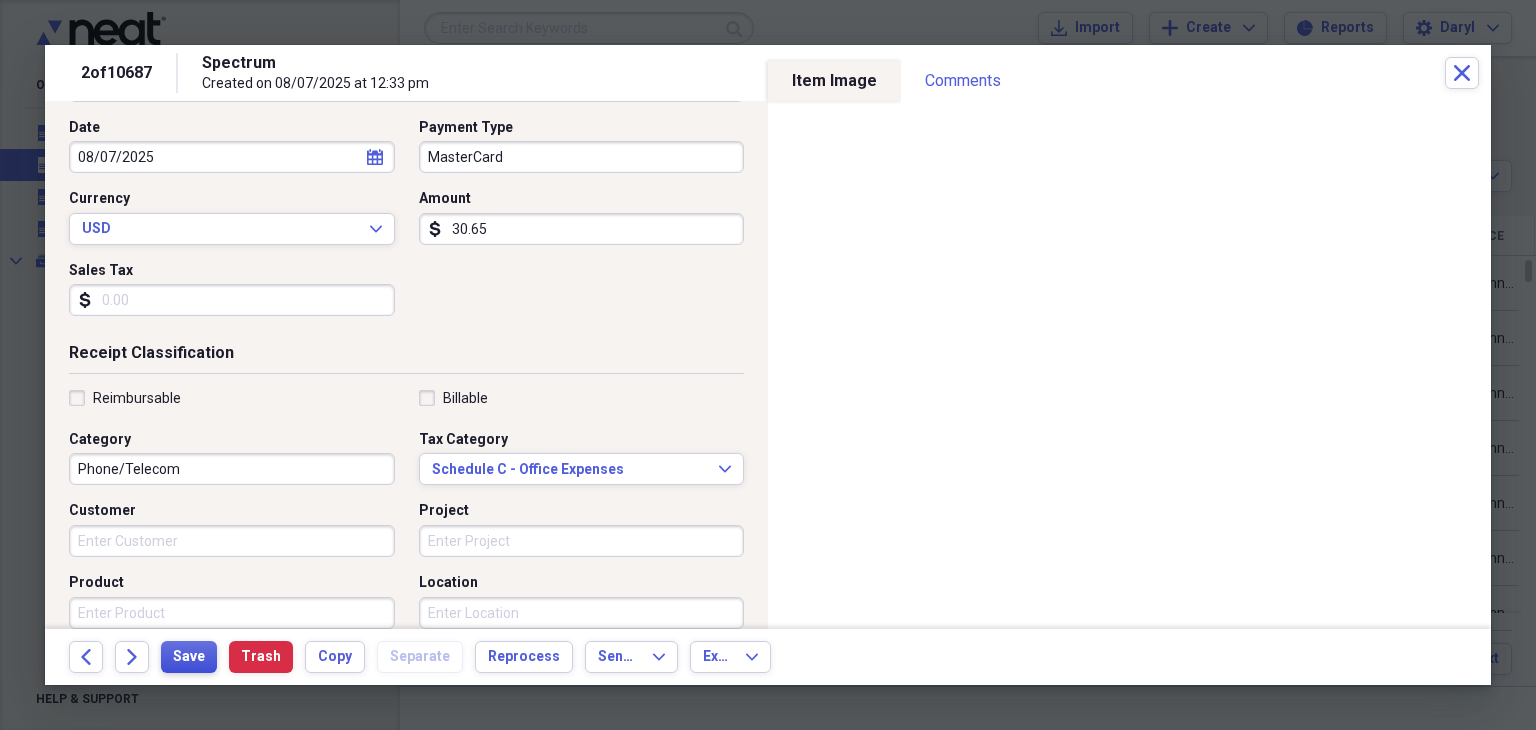 click on "Save" at bounding box center (189, 657) 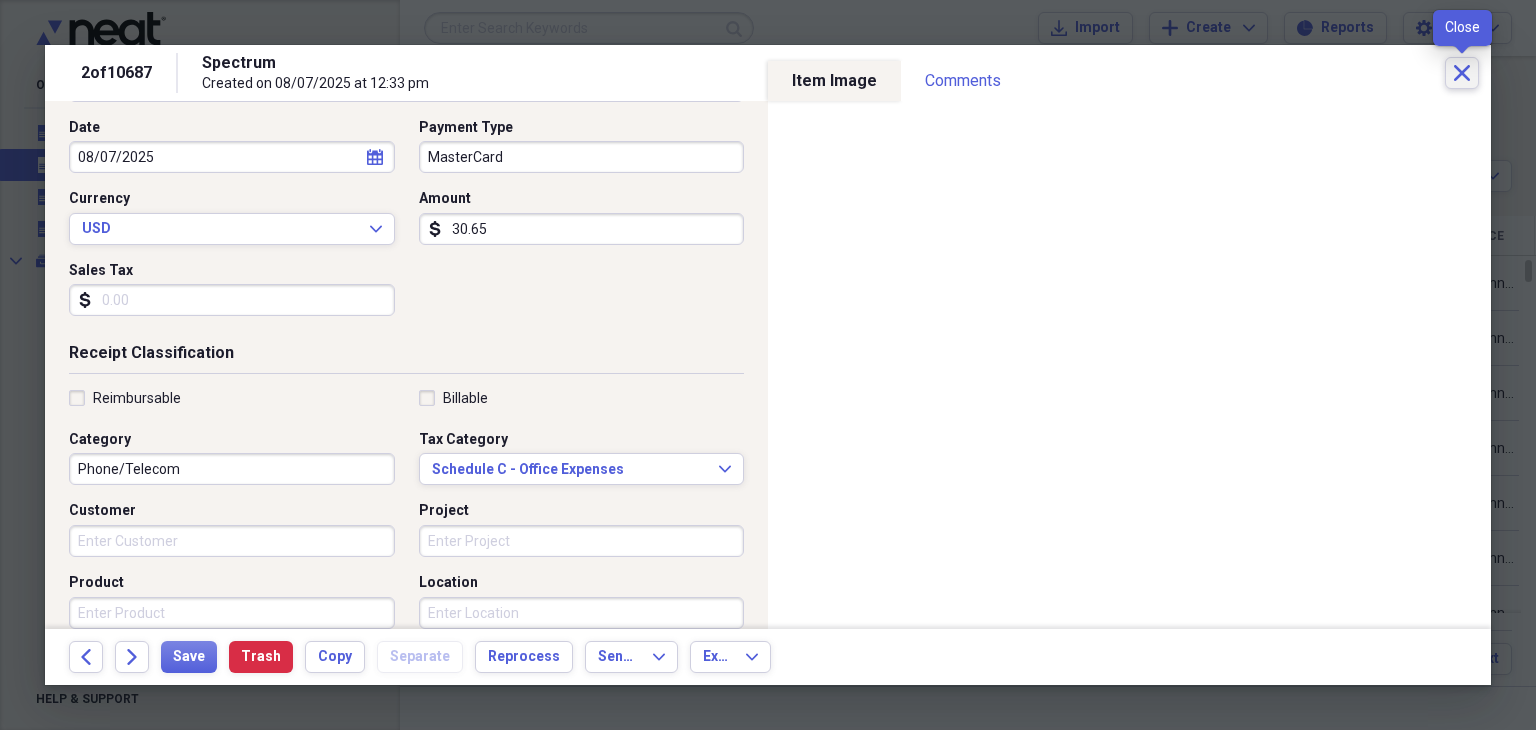 click on "Close" at bounding box center [1462, 73] 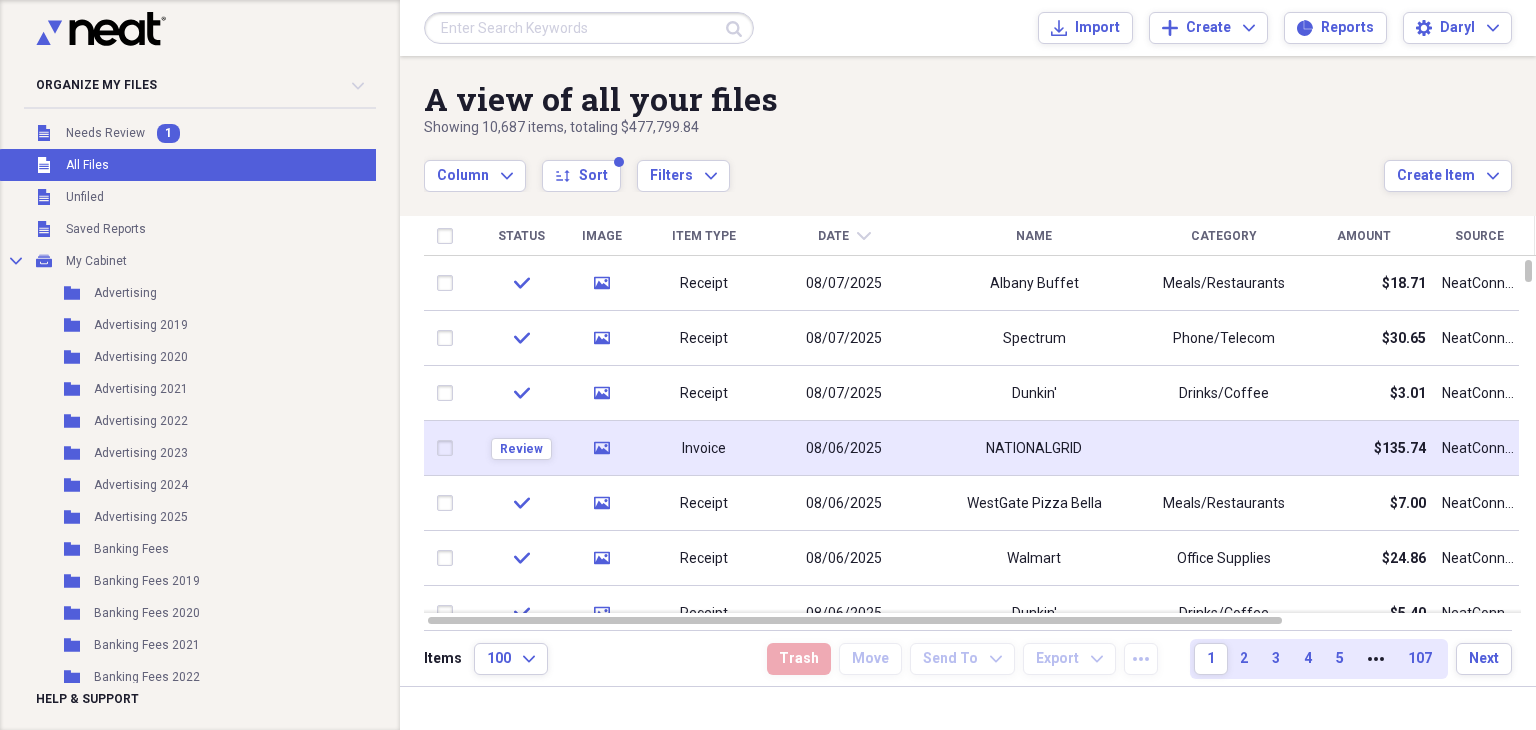 click on "08/06/2025" at bounding box center [844, 449] 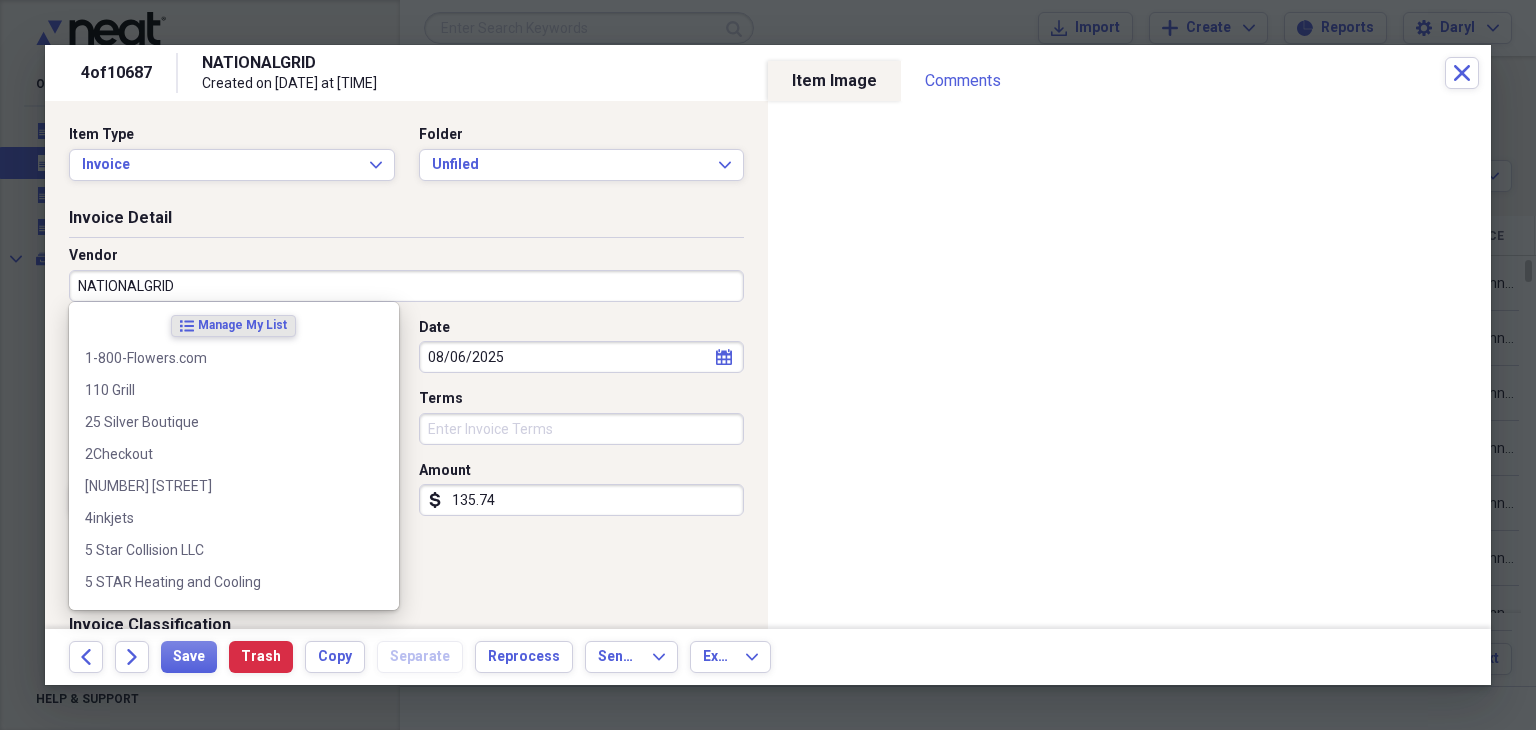 click on "NATIONALGRID" at bounding box center (406, 286) 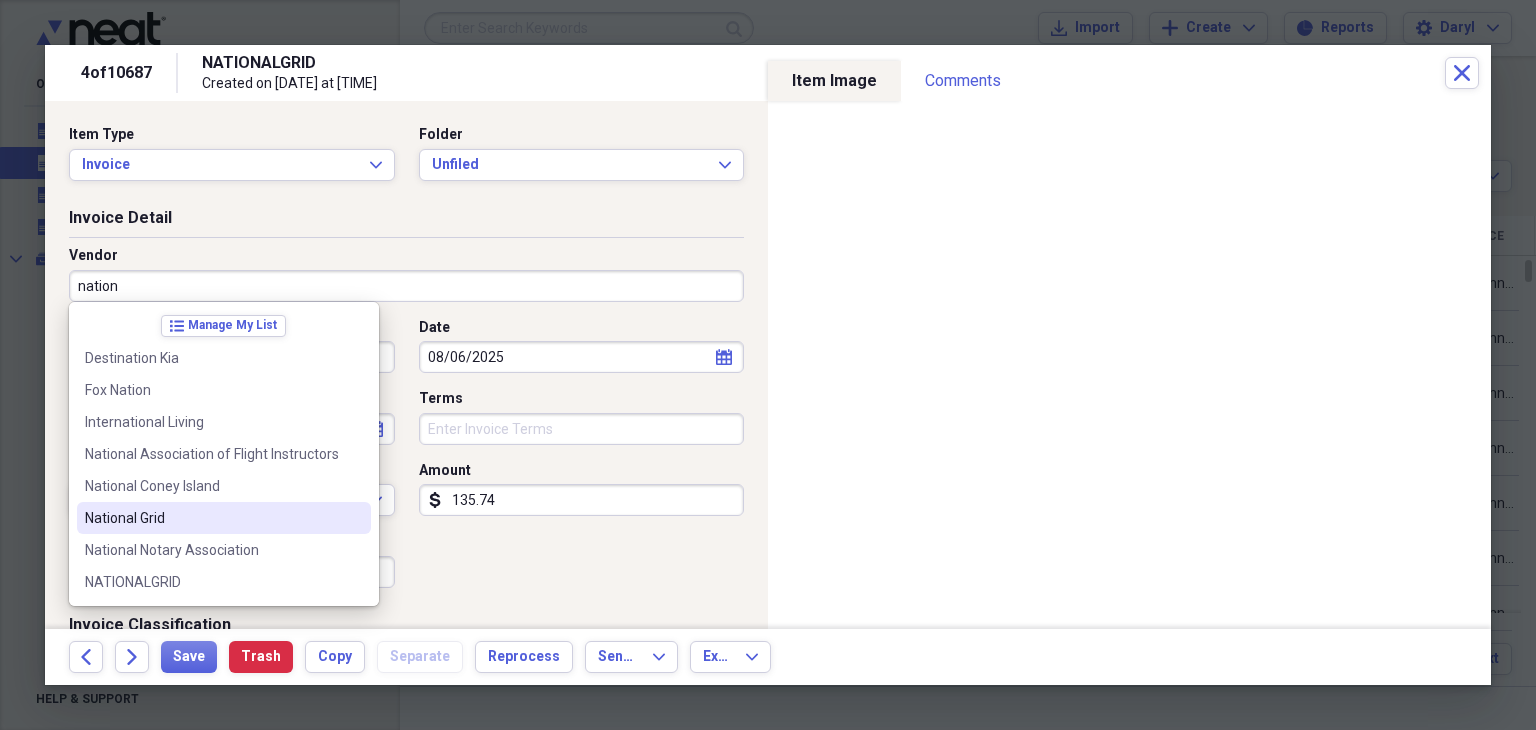 click on "National Grid" at bounding box center (224, 518) 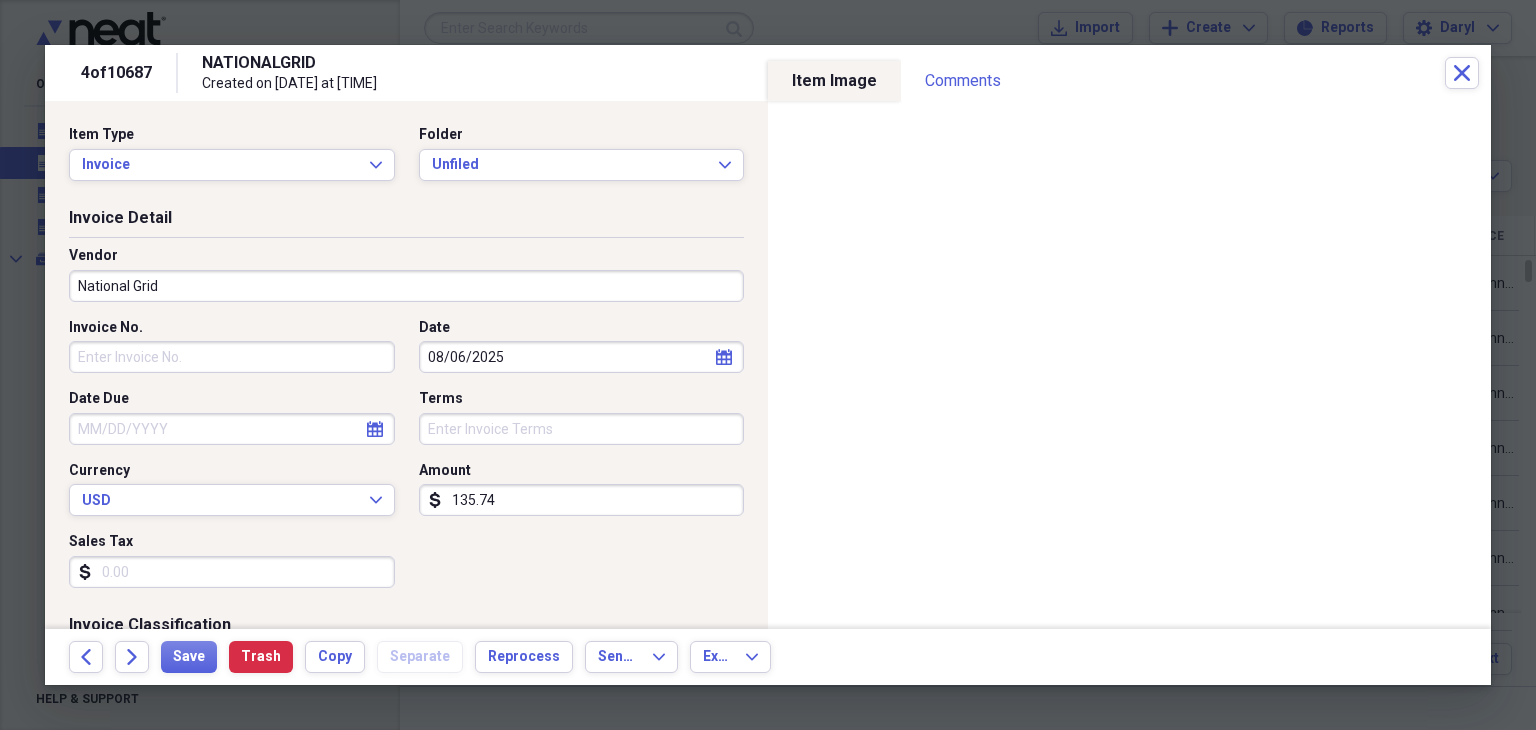 type on "Utilities" 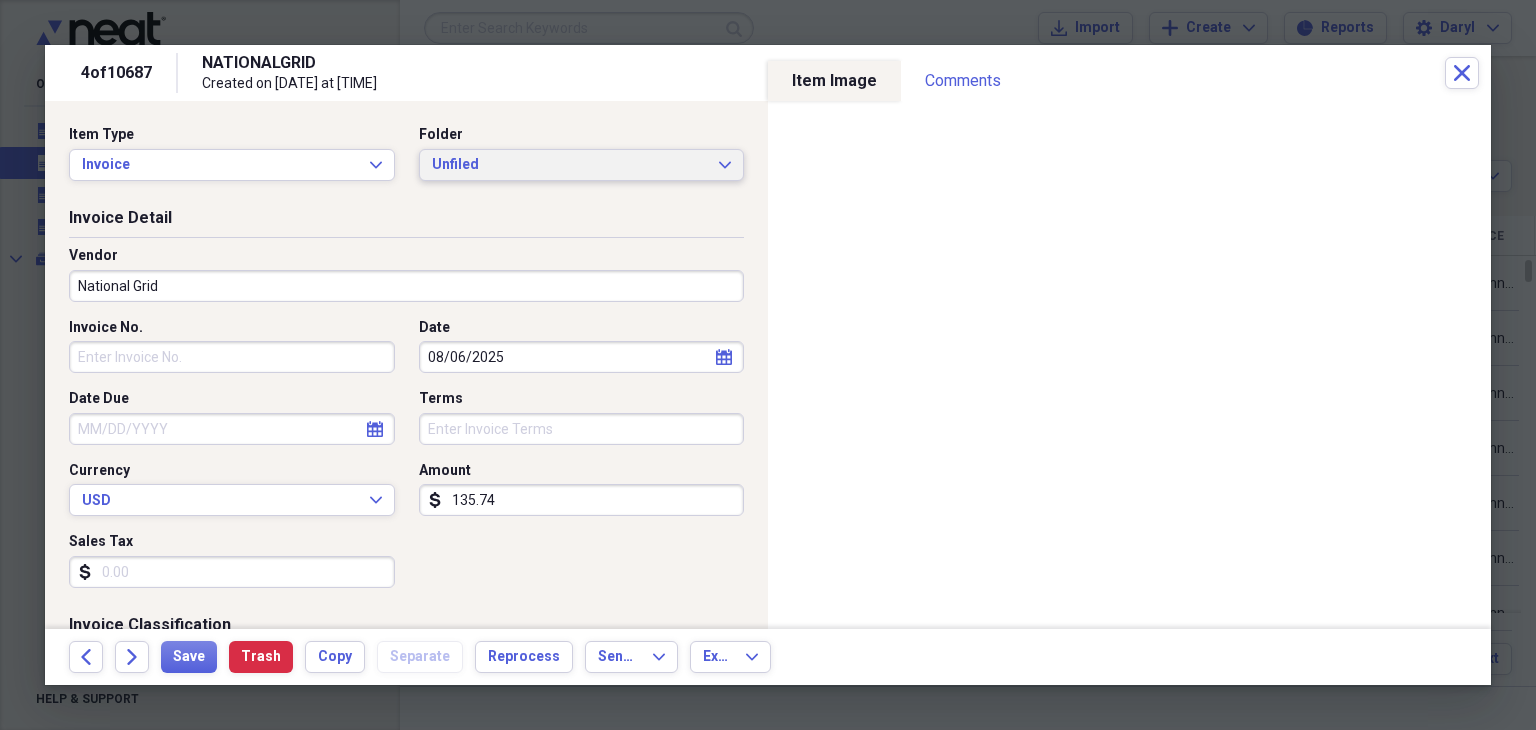 click on "Expand" 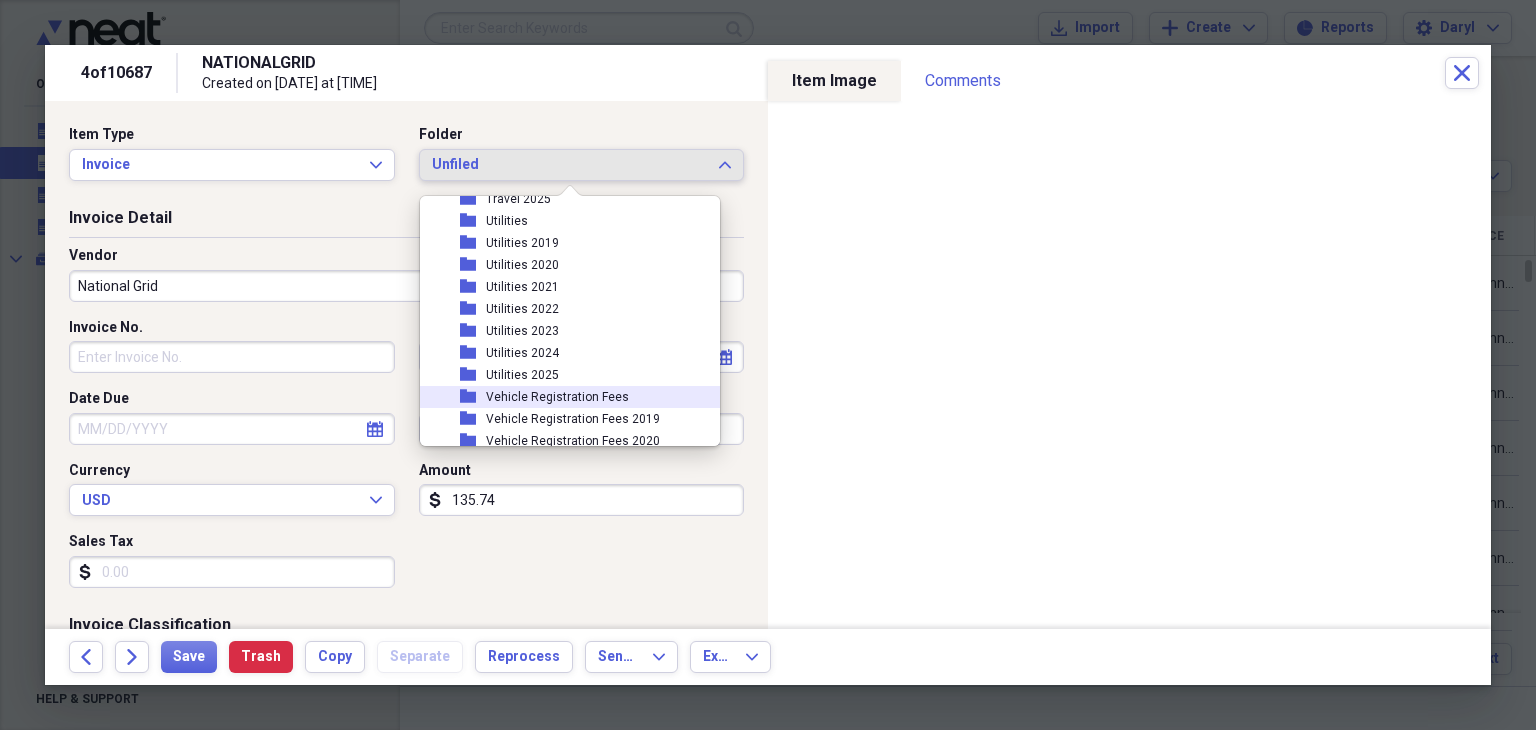 scroll, scrollTop: 6300, scrollLeft: 0, axis: vertical 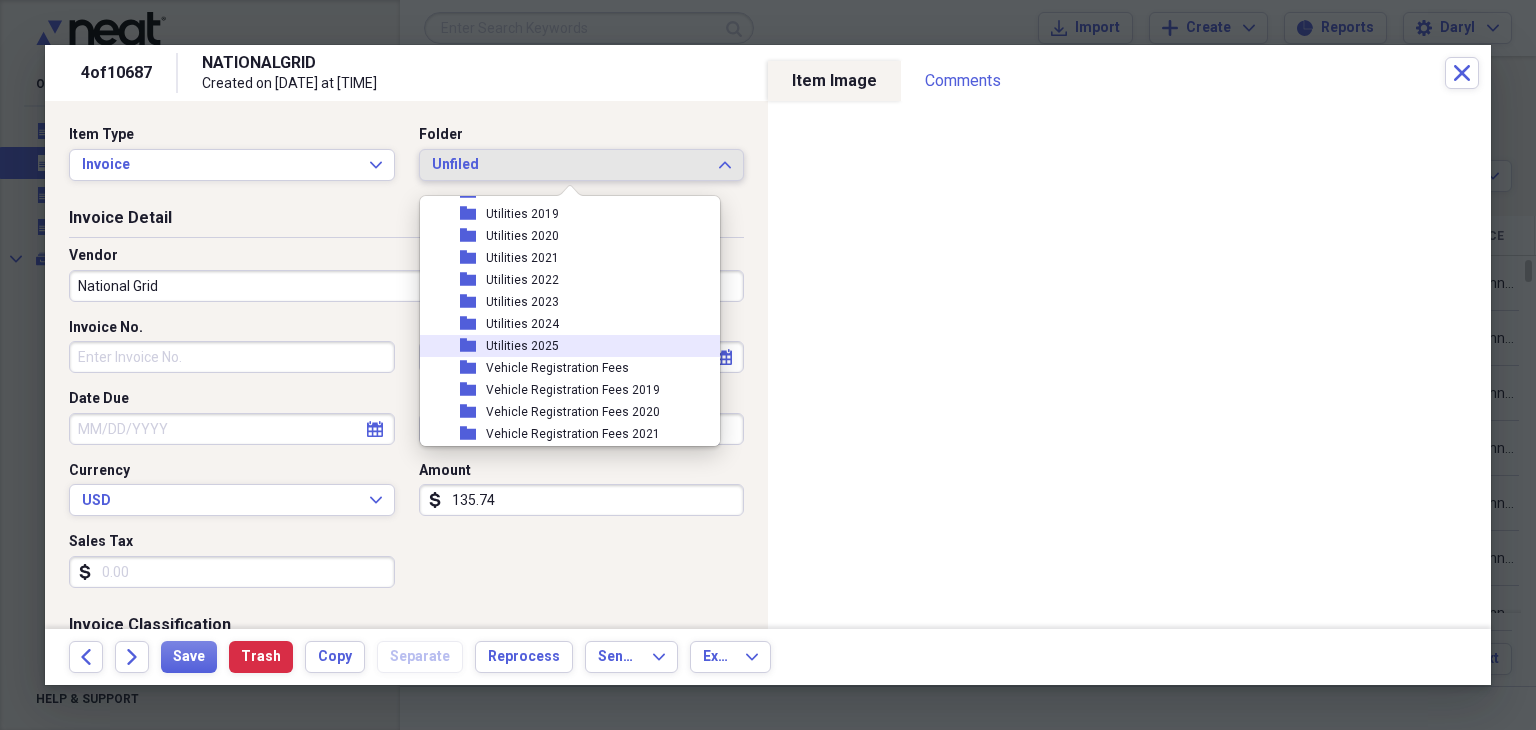 click on "folder Utilities [YEAR]" at bounding box center (562, 346) 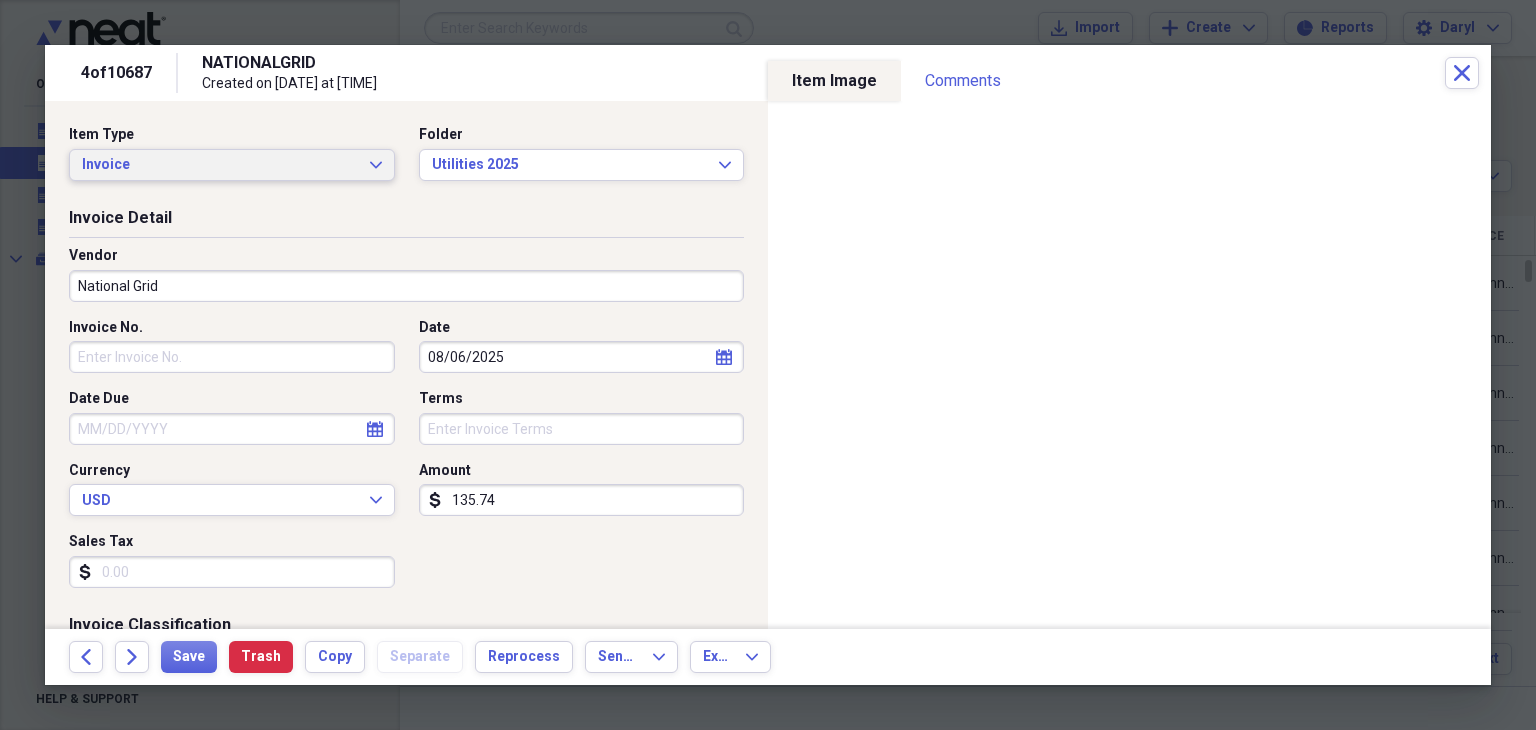 click on "Invoice Expand" at bounding box center [232, 165] 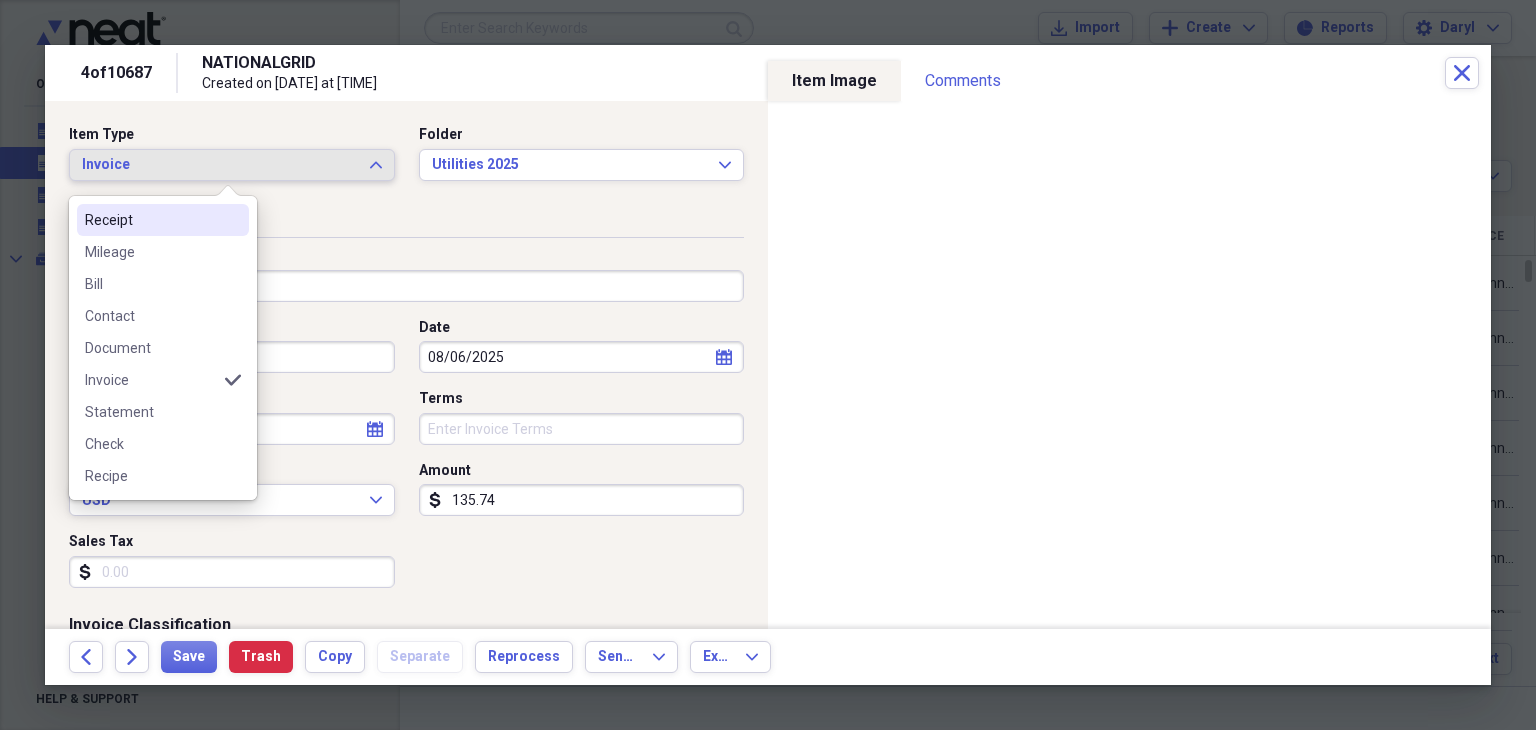 click on "Receipt" at bounding box center (163, 220) 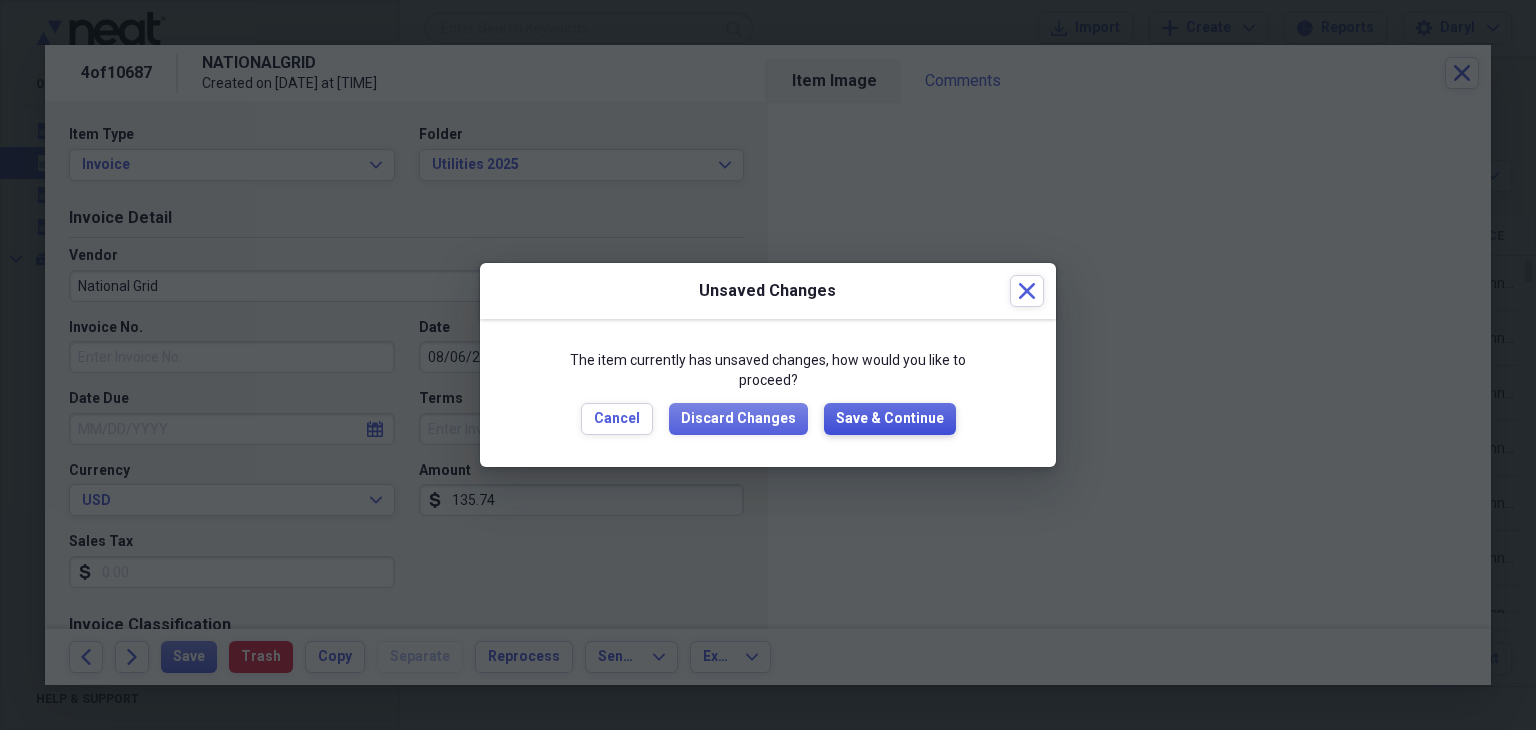 click on "Save & Continue" at bounding box center [890, 419] 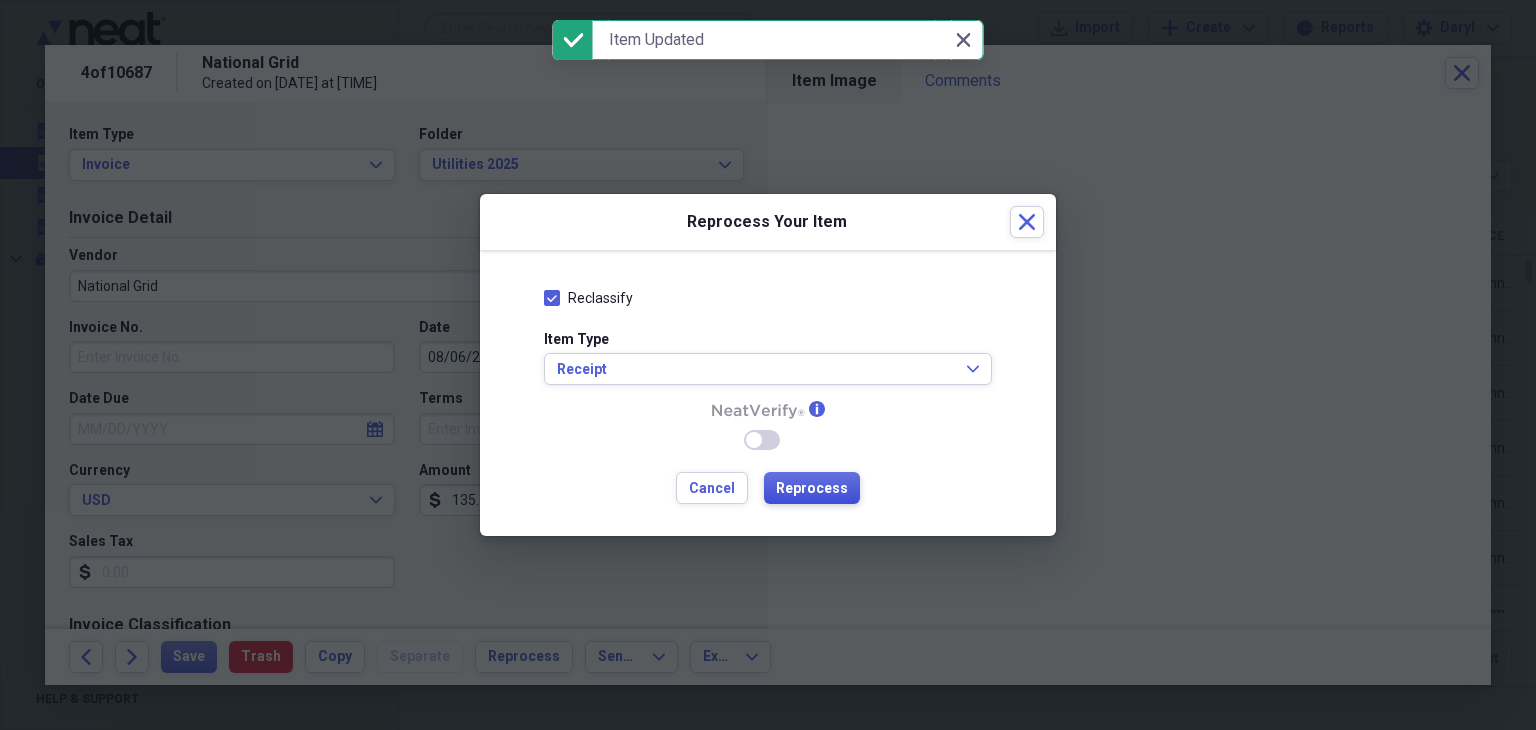 click on "Reprocess" at bounding box center (812, 489) 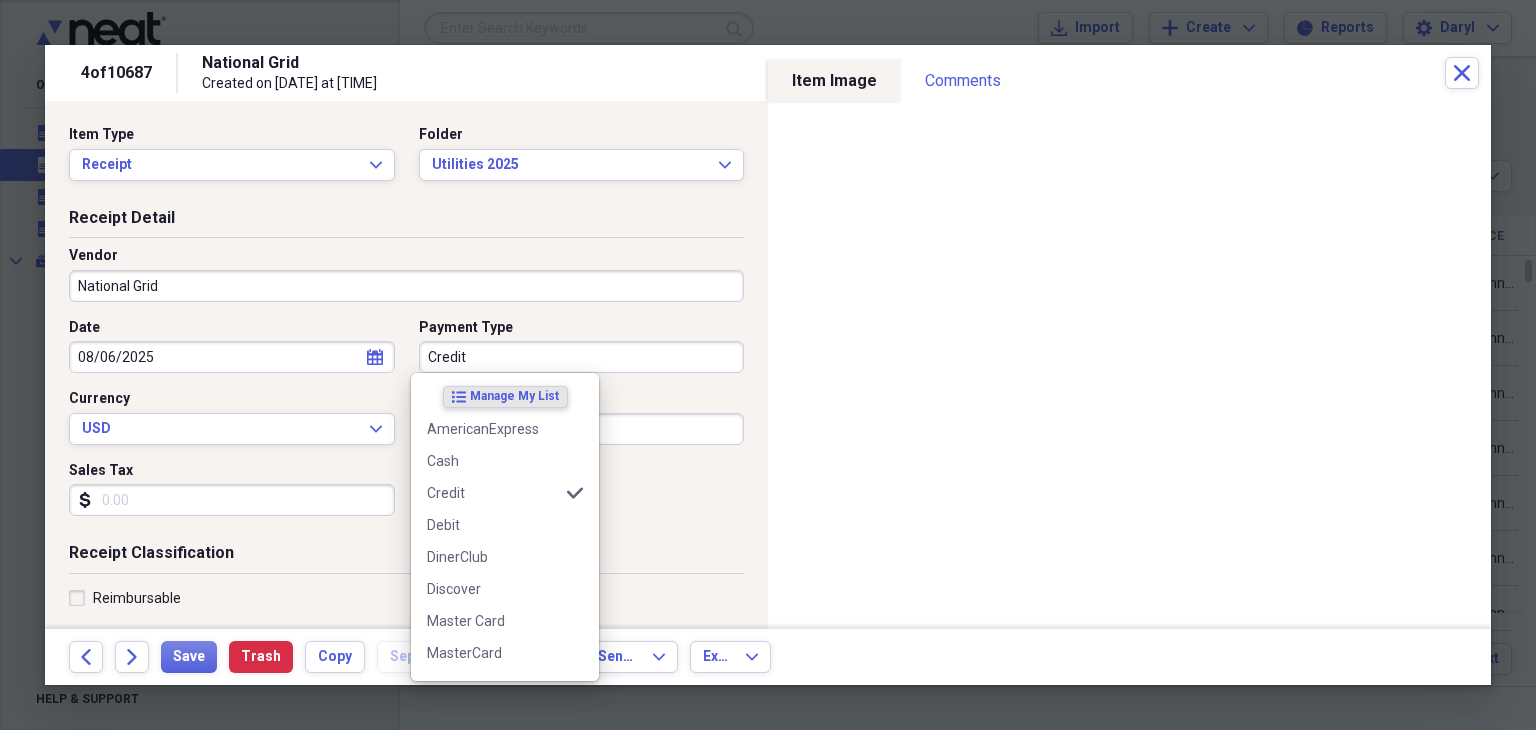 click on "Credit" at bounding box center [582, 357] 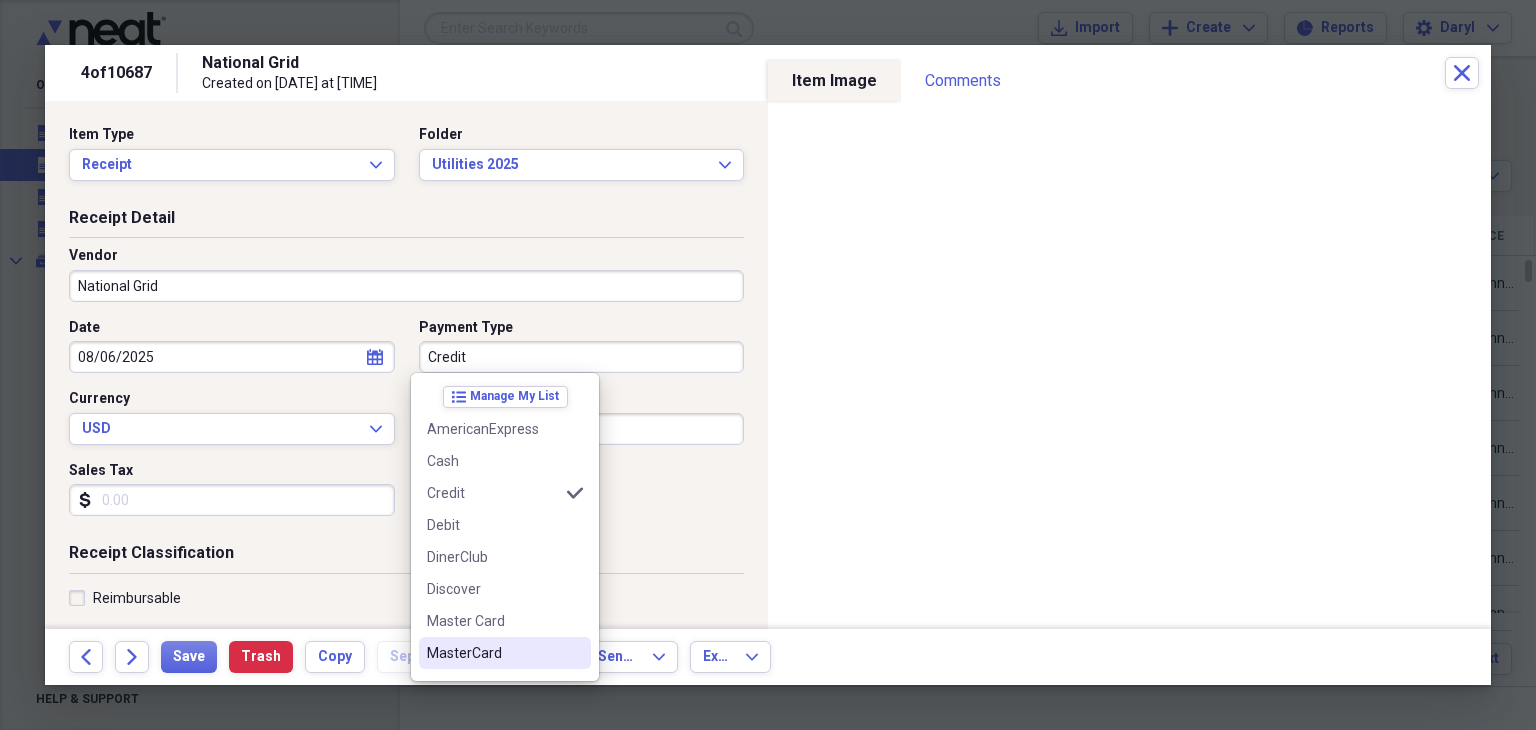 click on "MasterCard" at bounding box center [505, 653] 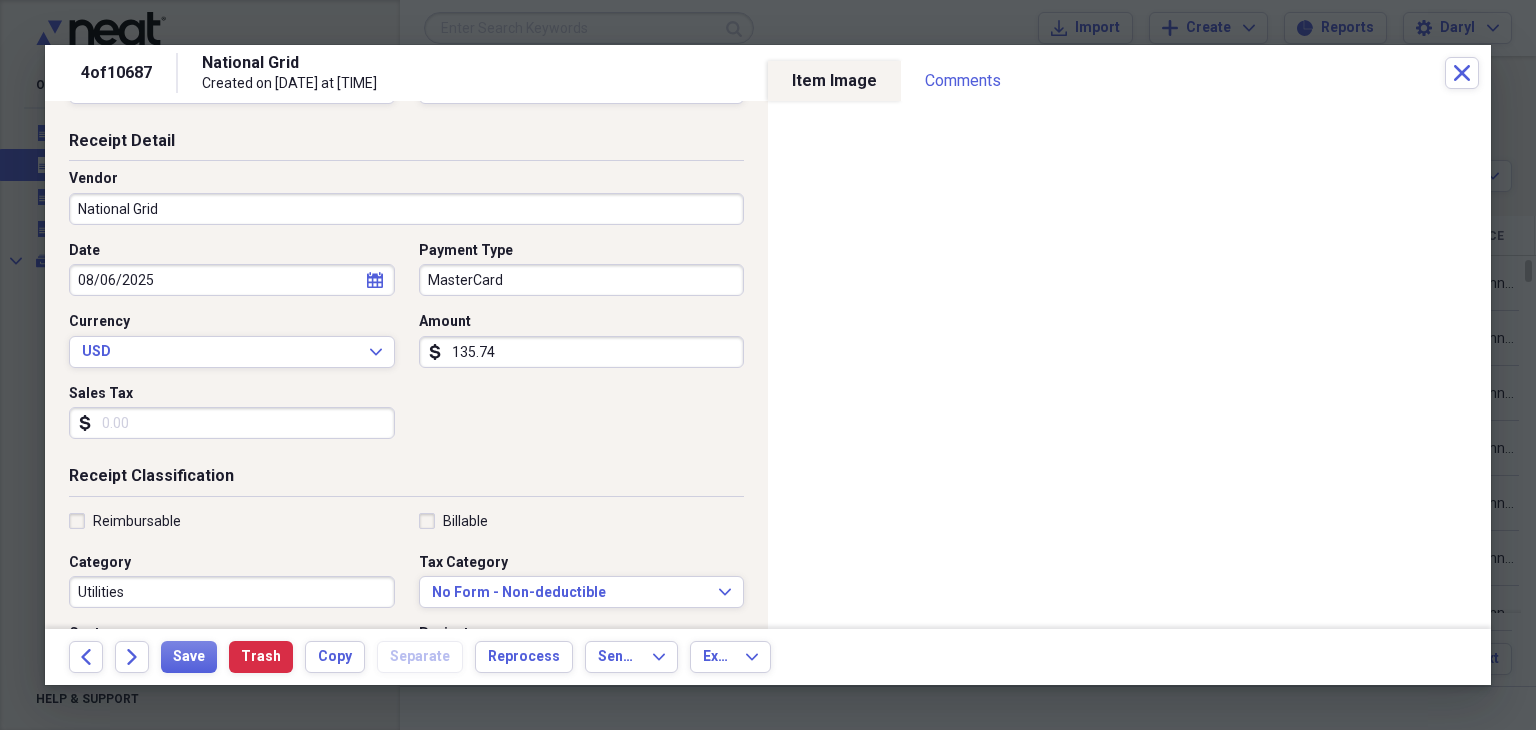 scroll, scrollTop: 300, scrollLeft: 0, axis: vertical 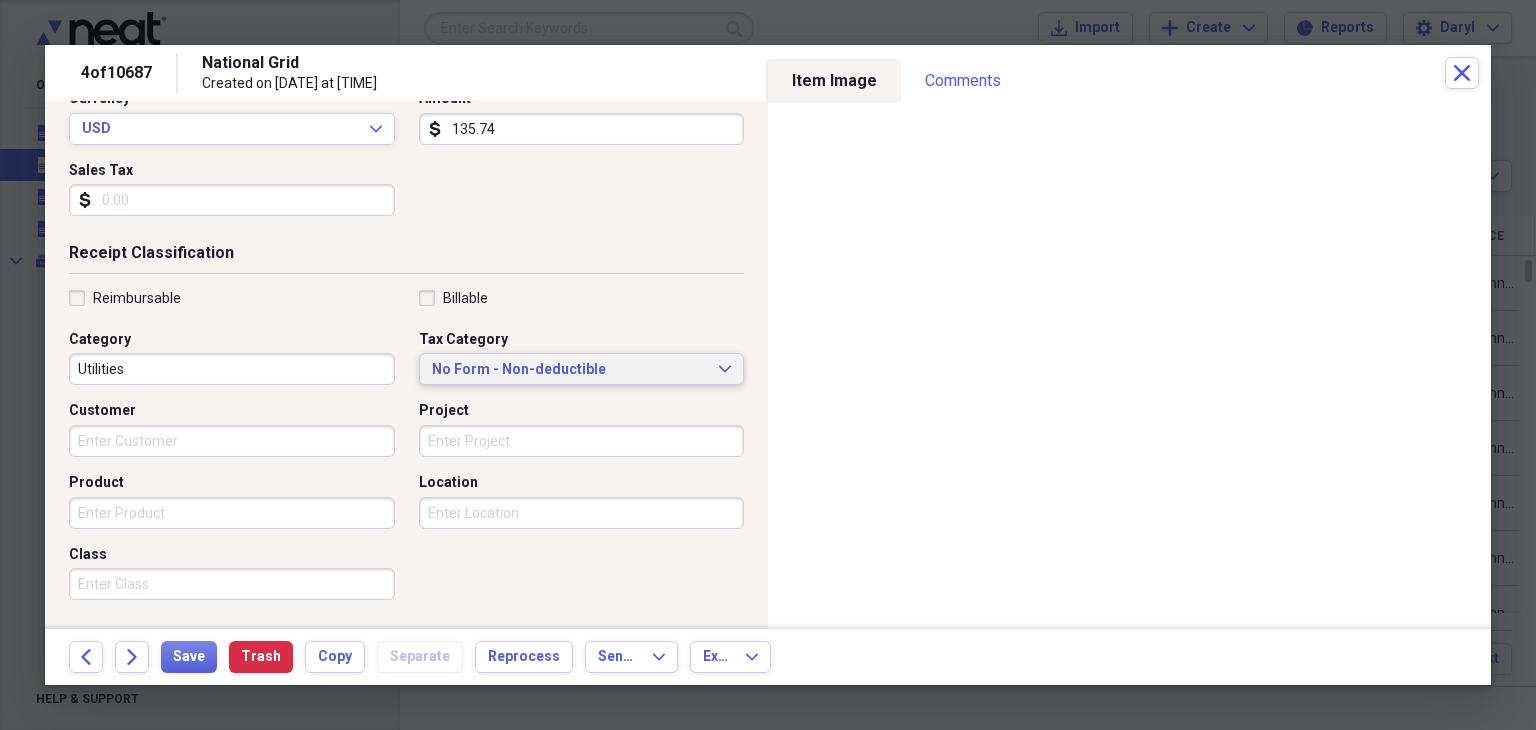 click on "No Form - Non-deductible" at bounding box center [570, 370] 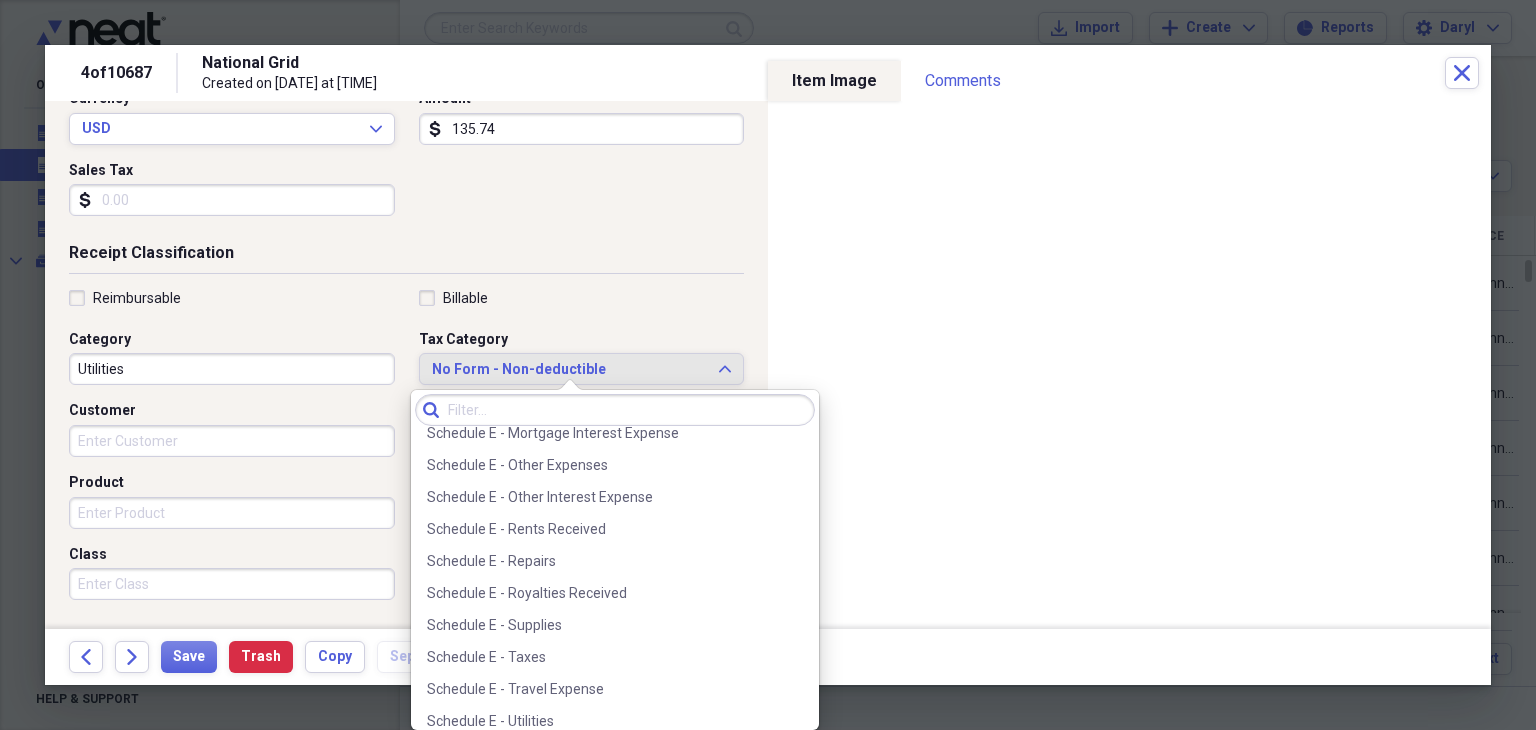scroll, scrollTop: 4900, scrollLeft: 0, axis: vertical 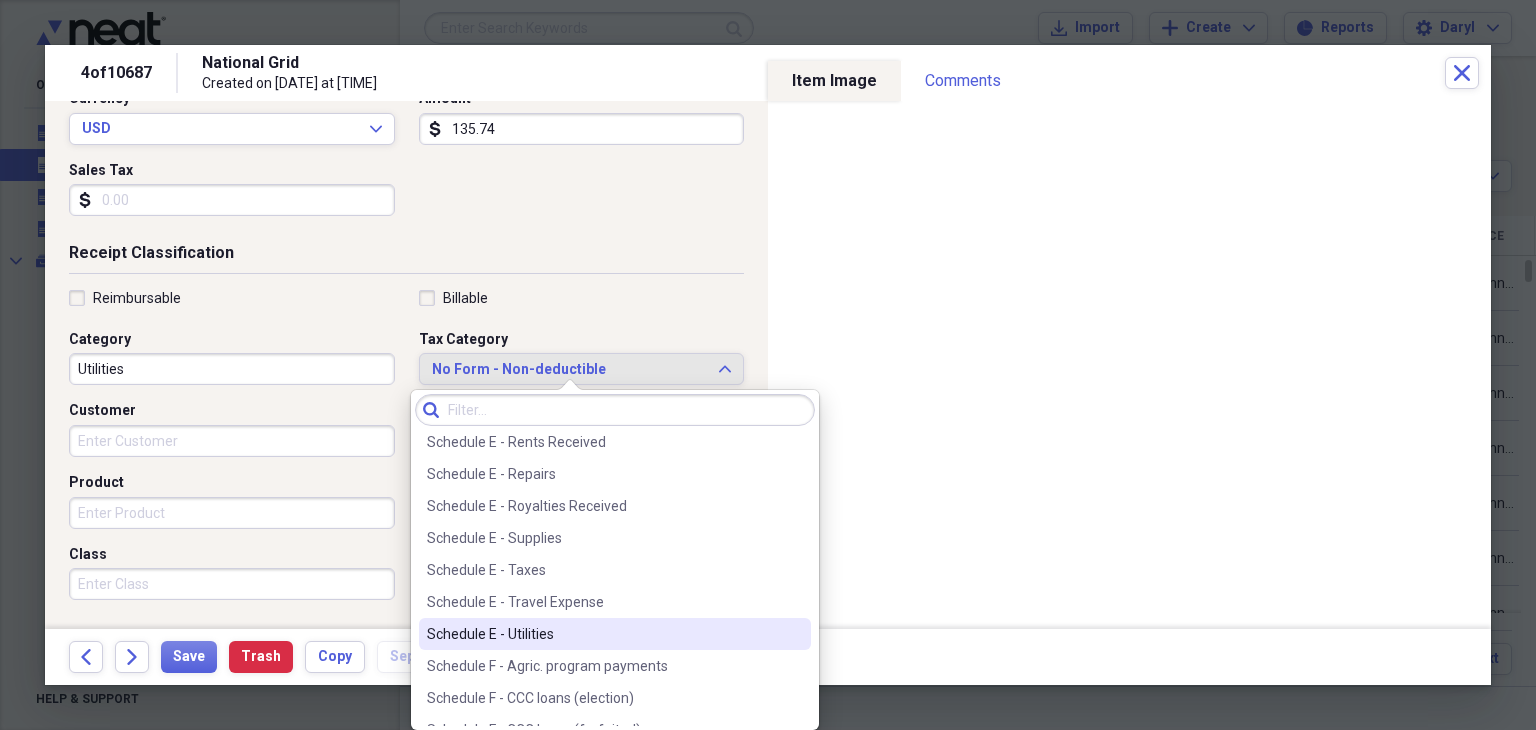 click on "Schedule E - Utilities" at bounding box center [615, 634] 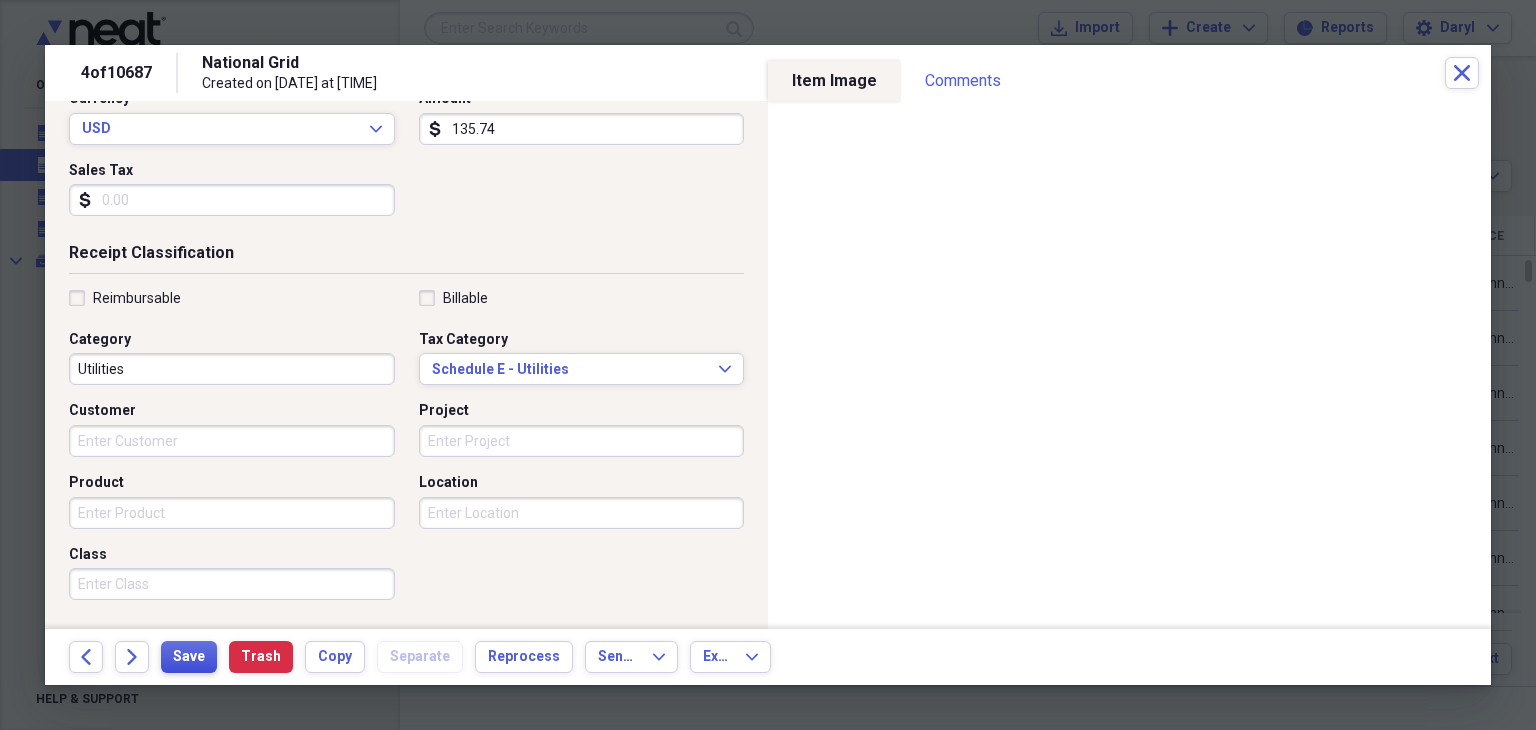 click on "Save" at bounding box center (189, 657) 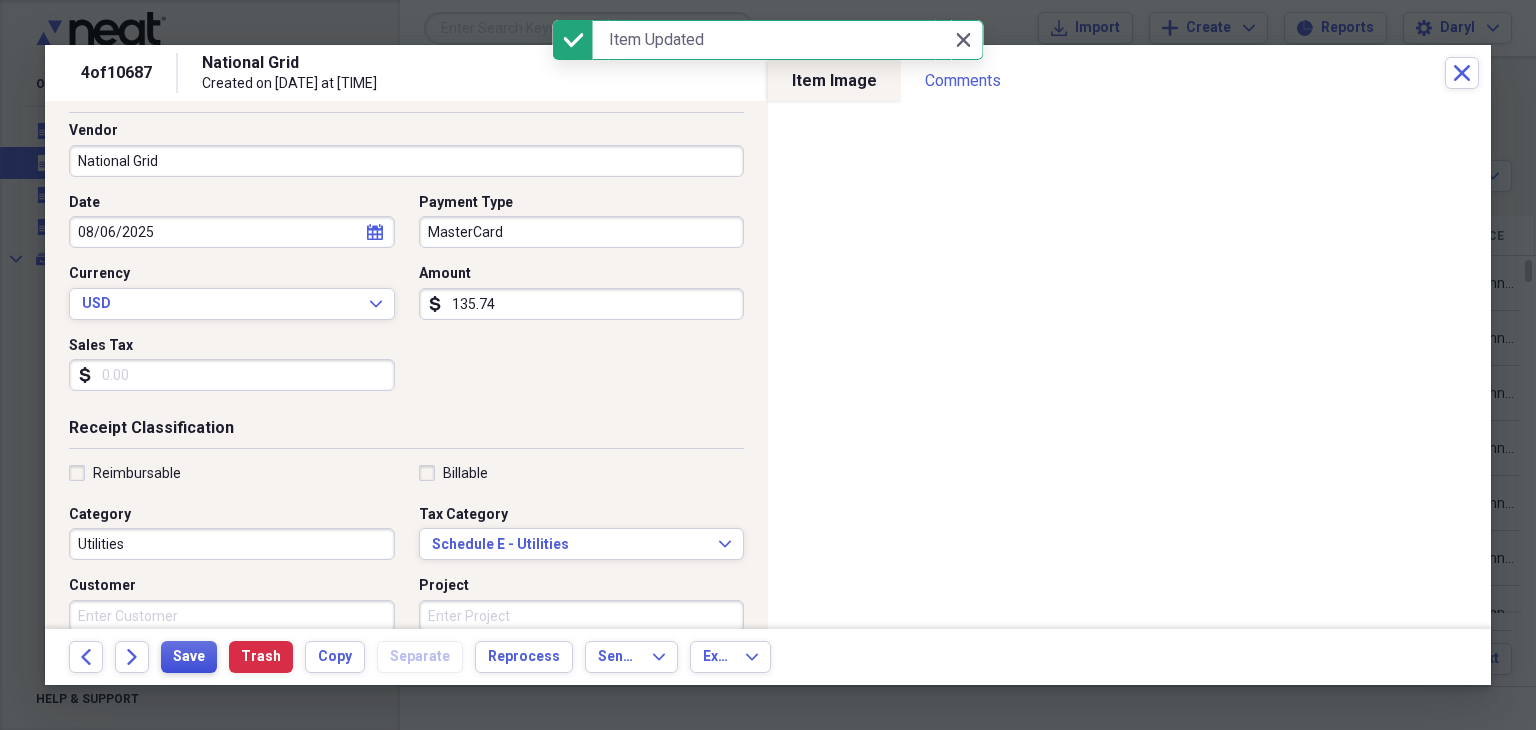 scroll, scrollTop: 0, scrollLeft: 0, axis: both 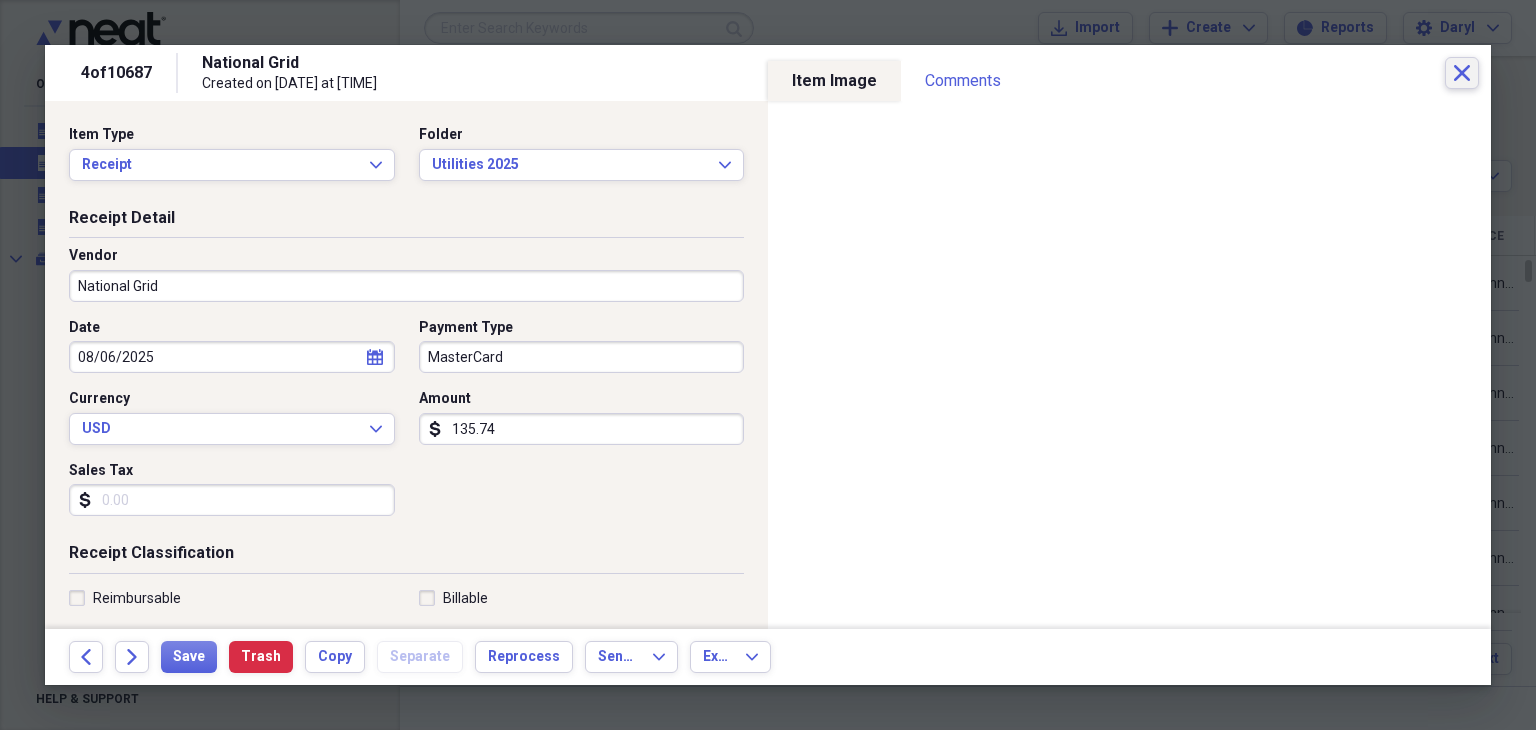 click on "Close" at bounding box center (1462, 73) 